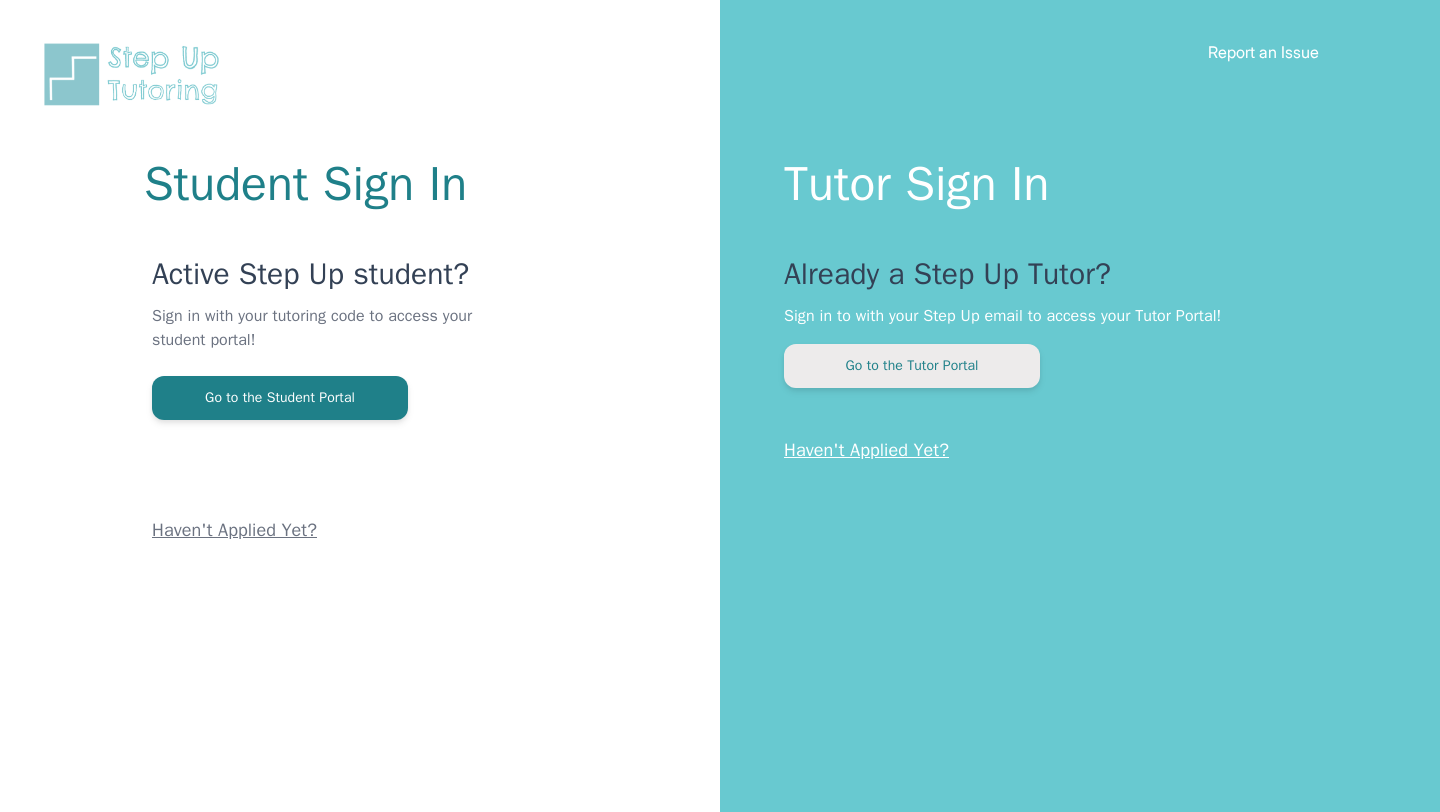 scroll, scrollTop: 0, scrollLeft: 0, axis: both 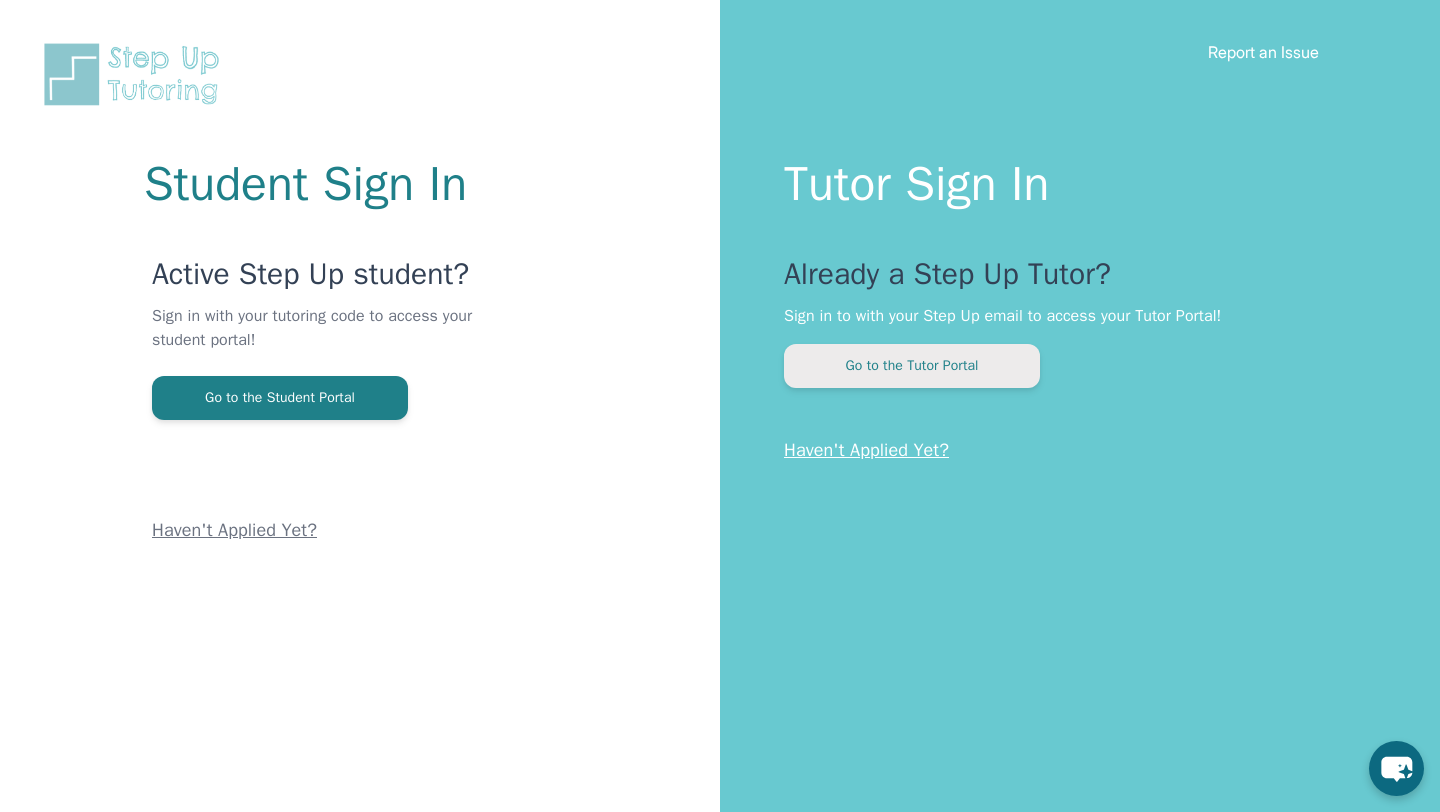 click on "Go to the Tutor Portal" at bounding box center [912, 366] 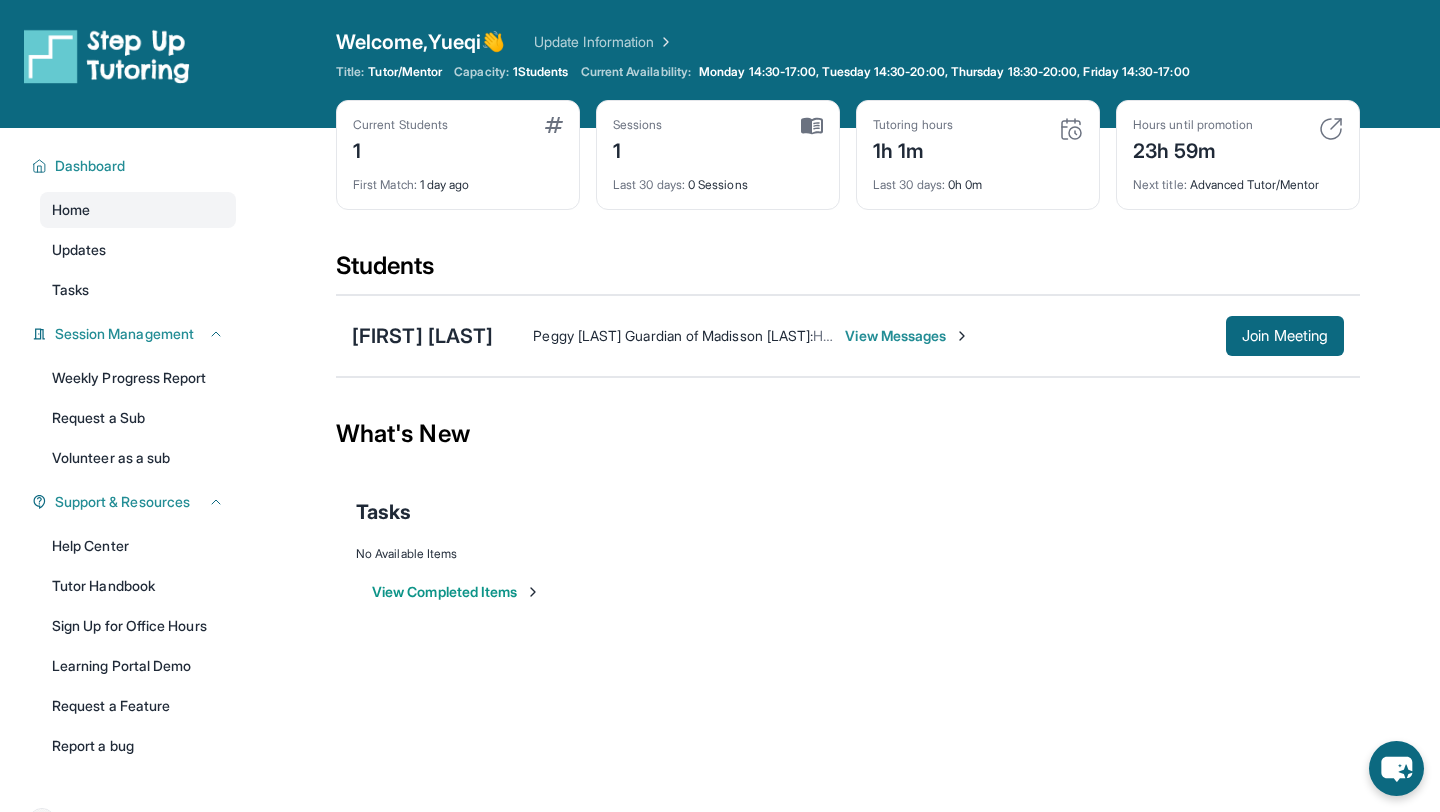 click on "View Messages" at bounding box center (907, 336) 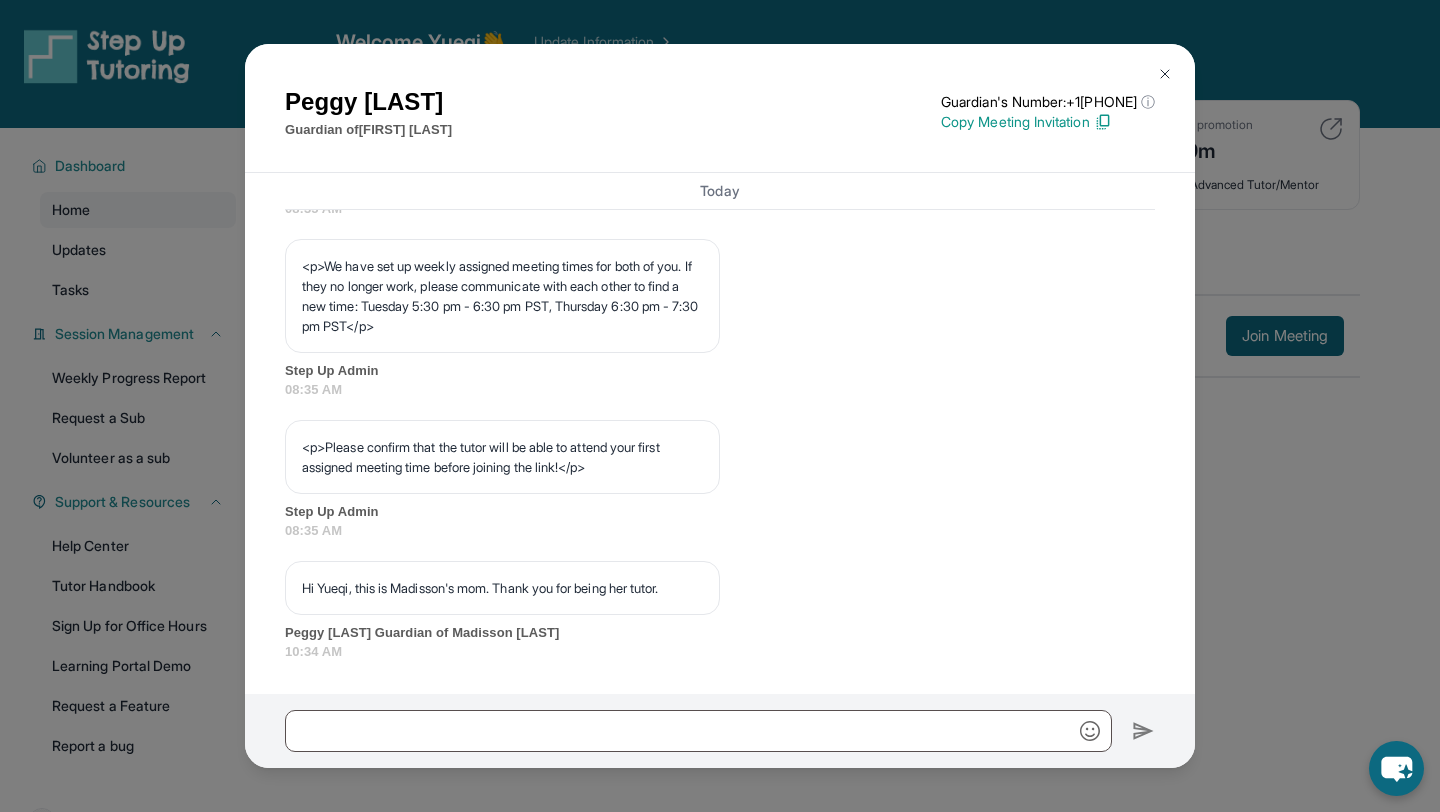 scroll, scrollTop: 1131, scrollLeft: 0, axis: vertical 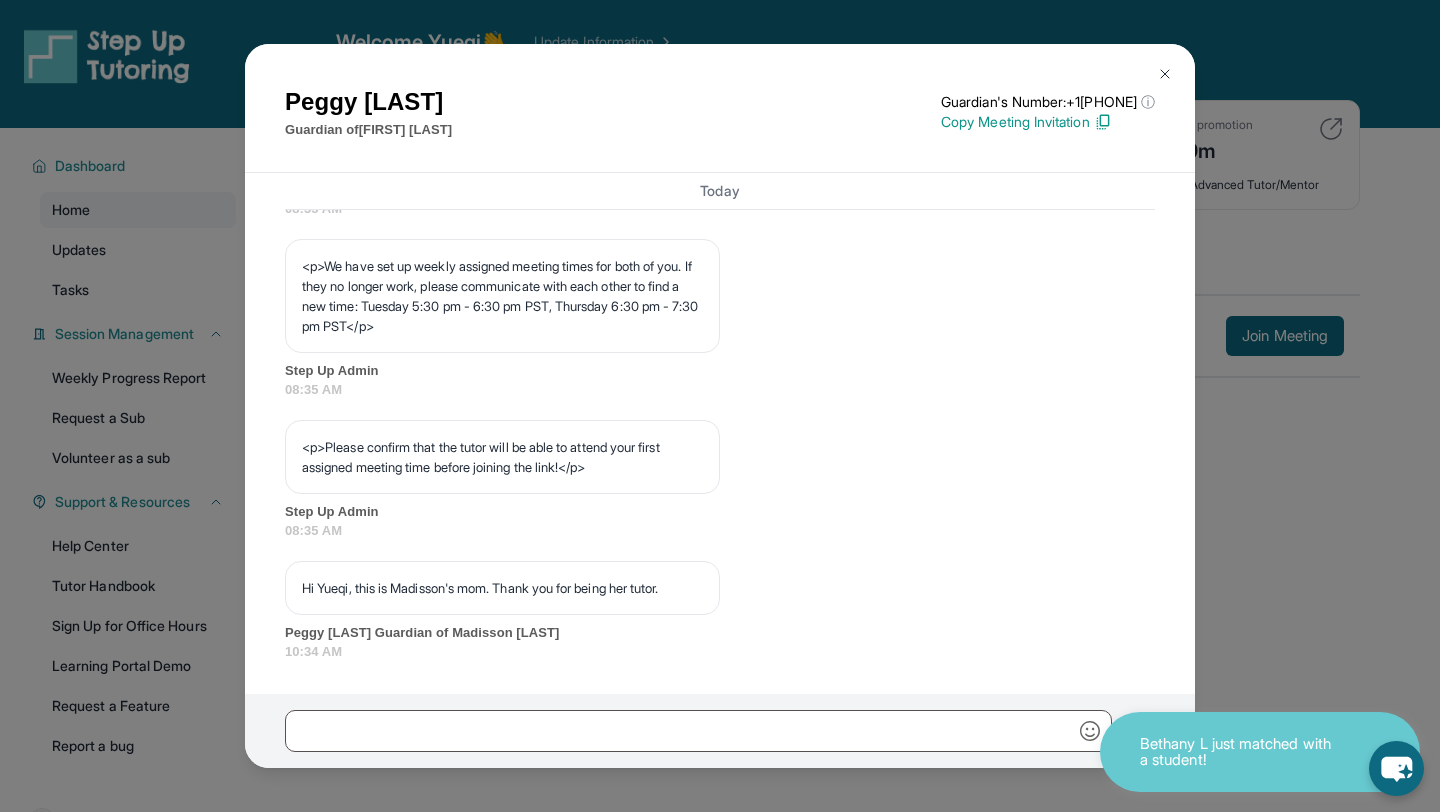 click at bounding box center (1165, 74) 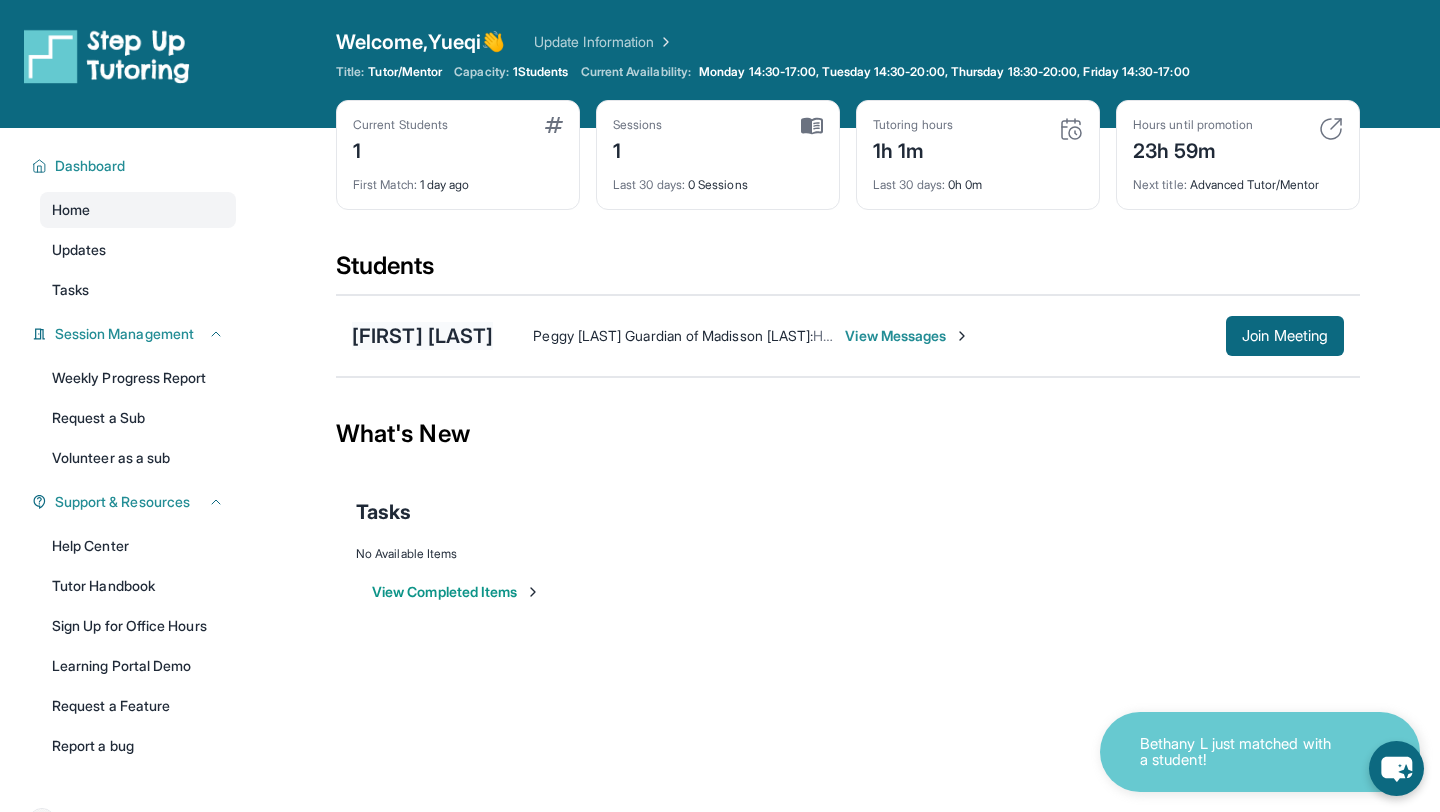 click on "[FIRST] [LAST]" at bounding box center (422, 336) 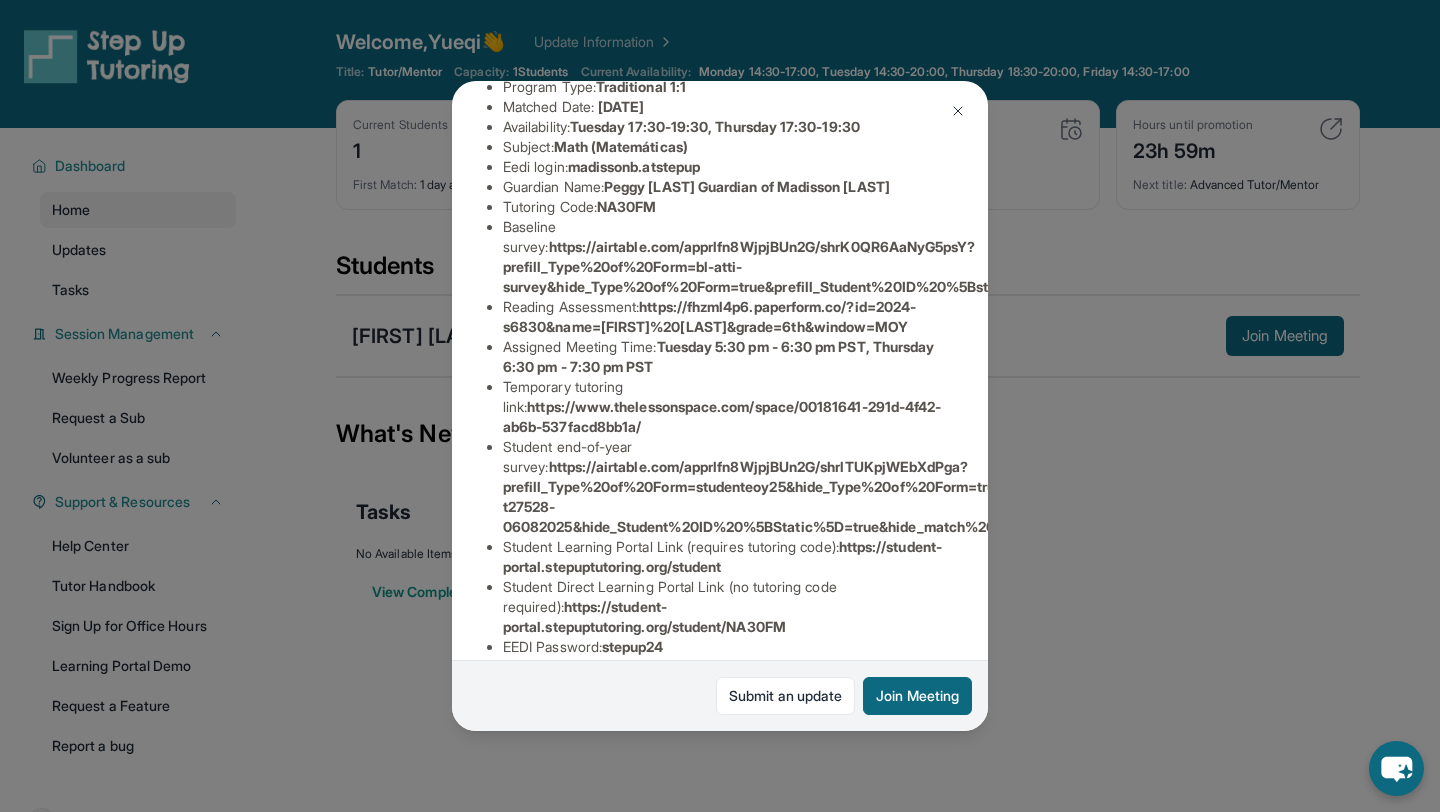 scroll, scrollTop: 271, scrollLeft: 5, axis: both 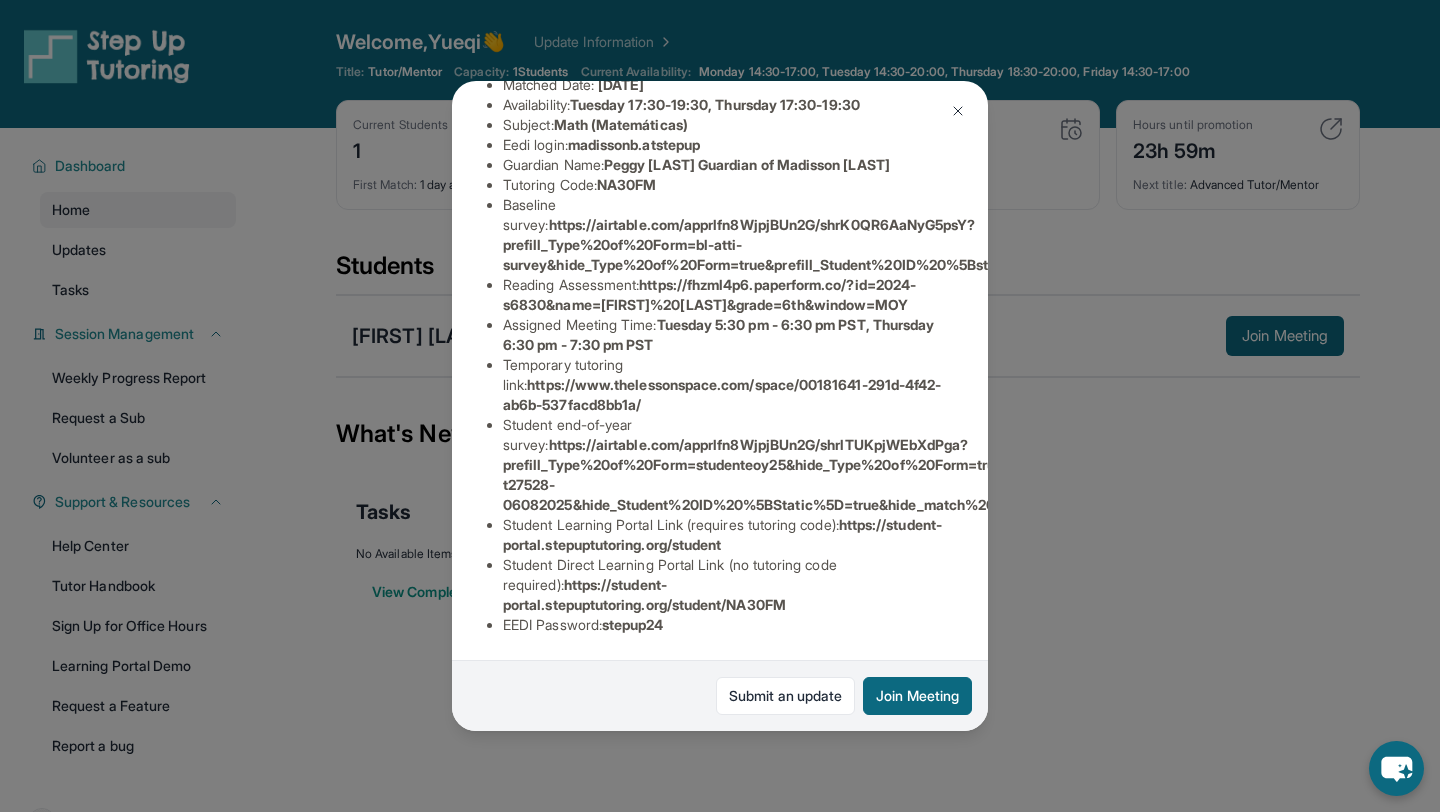 click at bounding box center (958, 111) 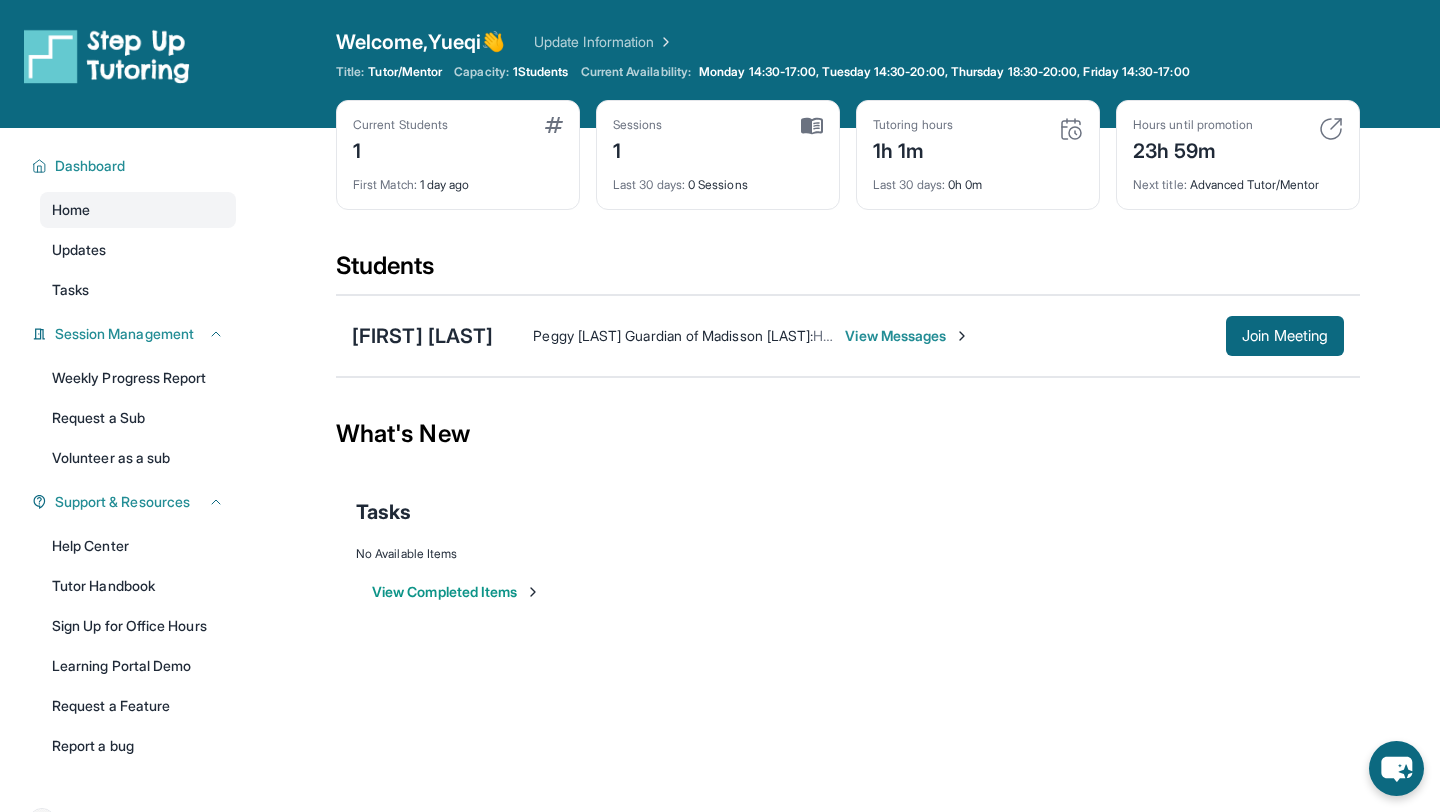click on "View Messages" at bounding box center (907, 336) 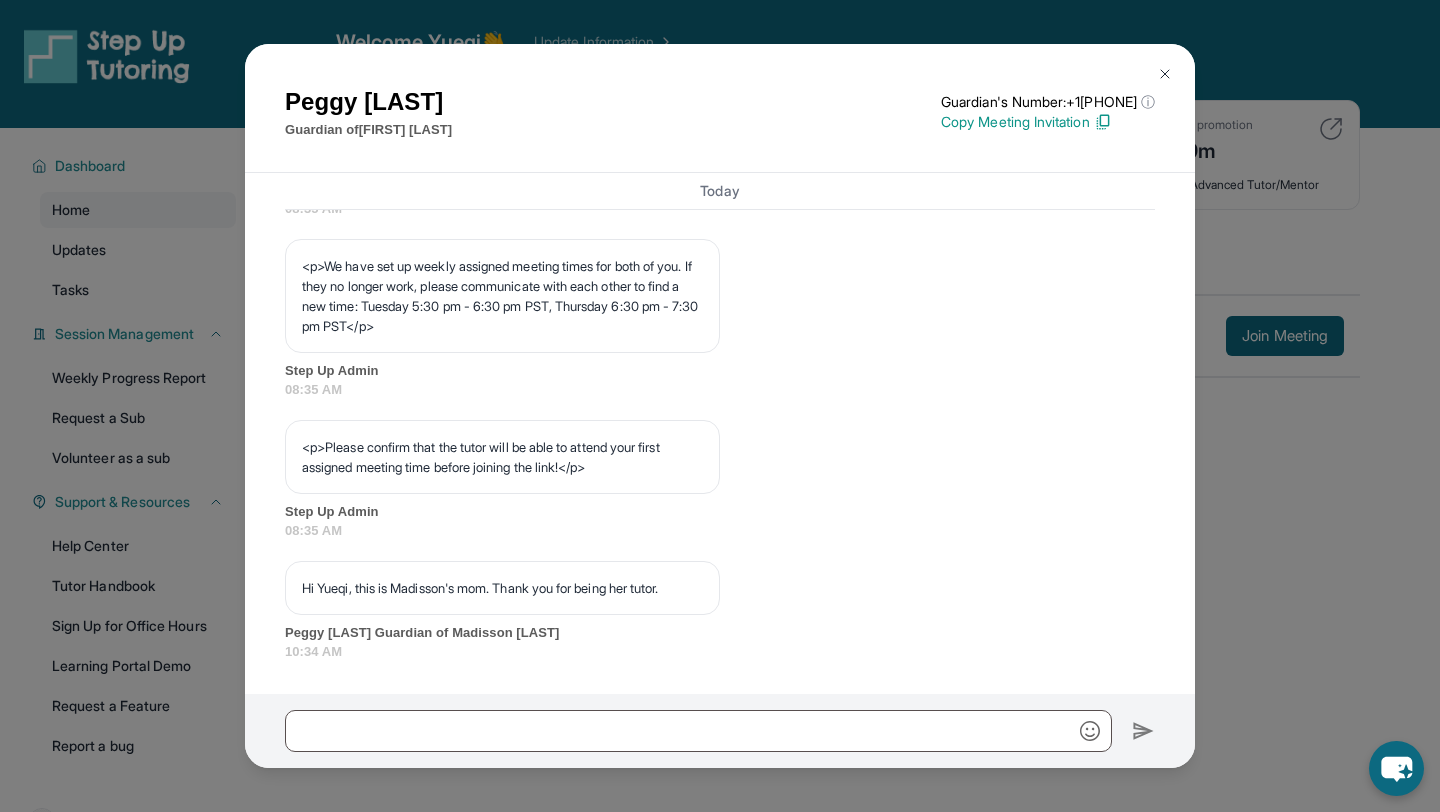 scroll, scrollTop: 1131, scrollLeft: 0, axis: vertical 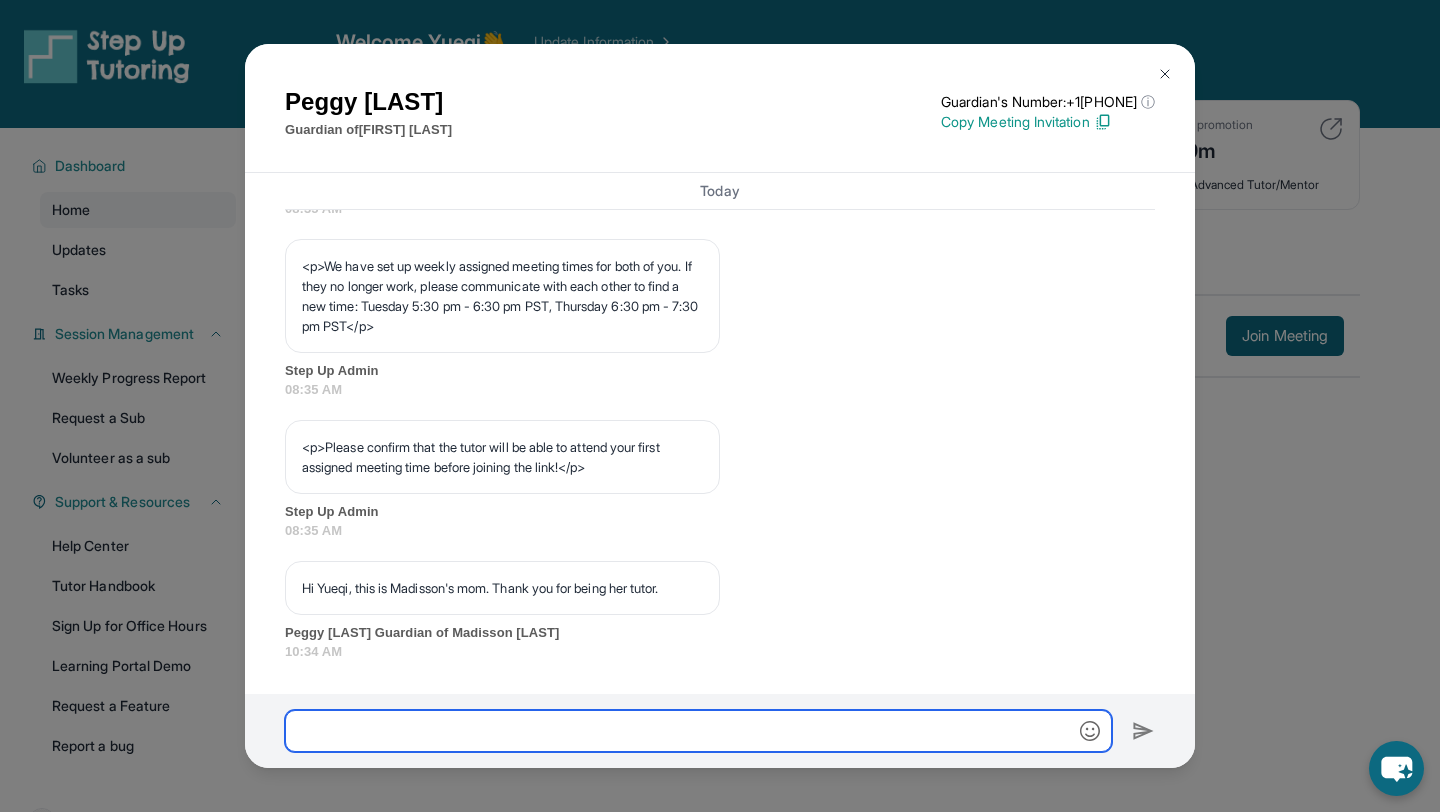 click at bounding box center [698, 731] 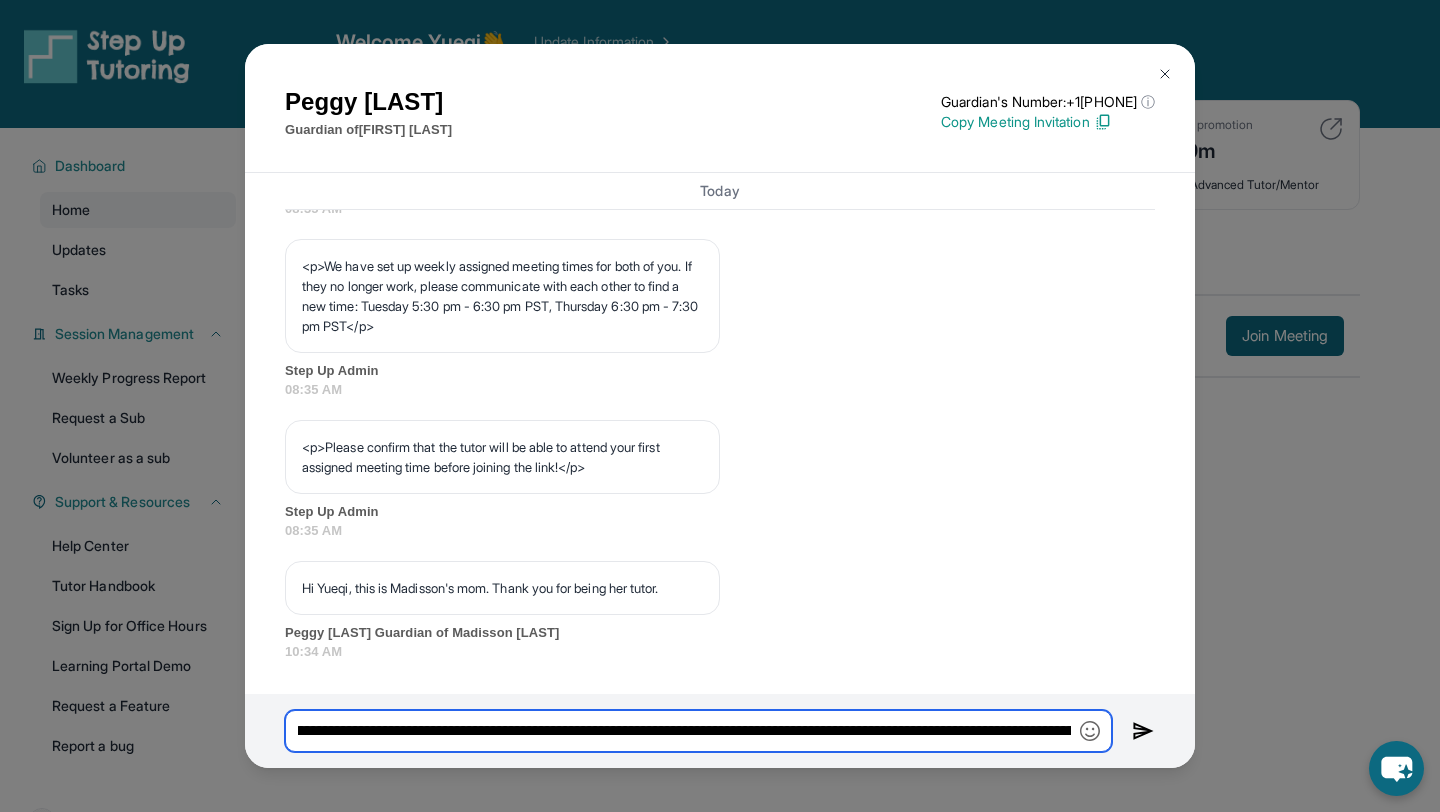 scroll, scrollTop: 0, scrollLeft: 0, axis: both 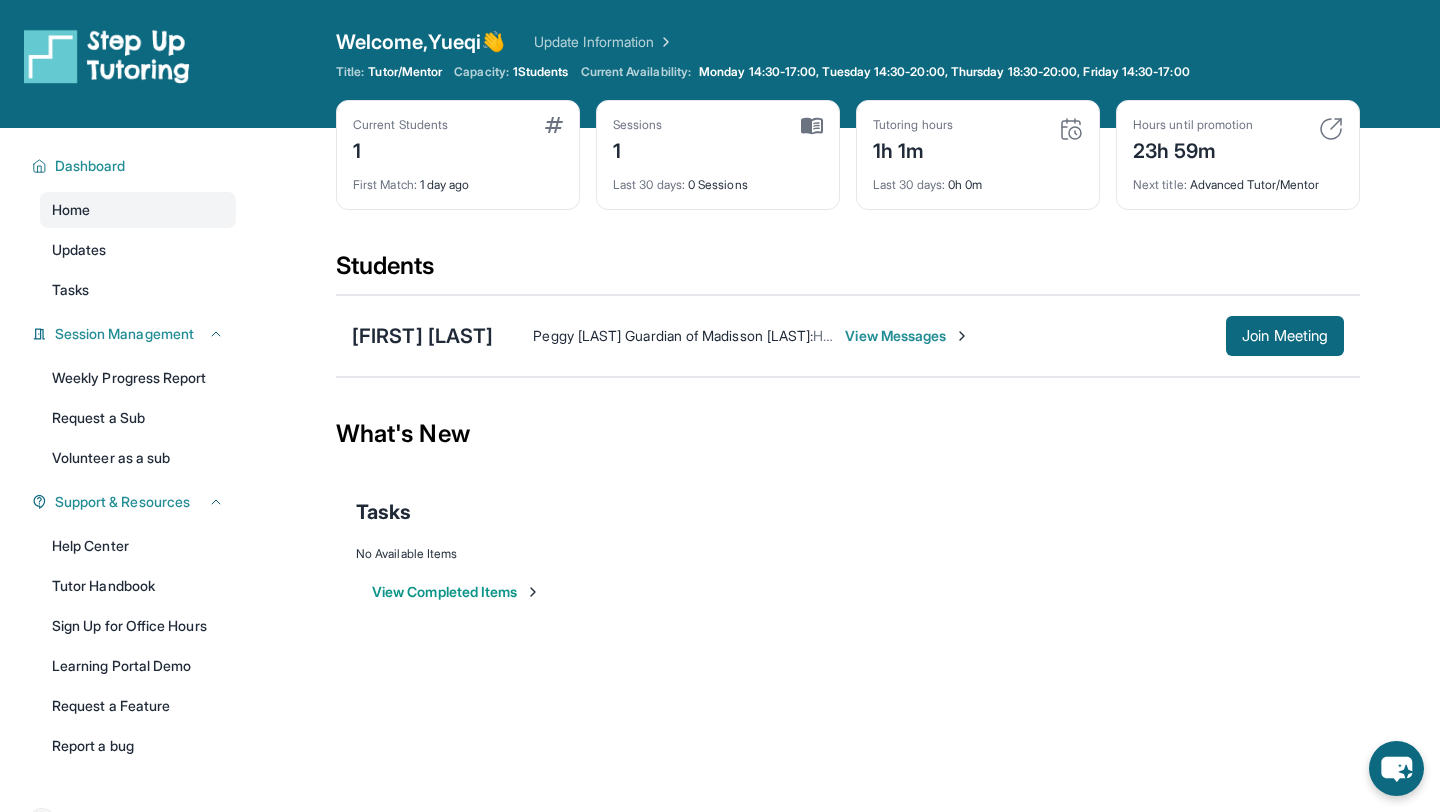 click on "View Messages" at bounding box center [907, 336] 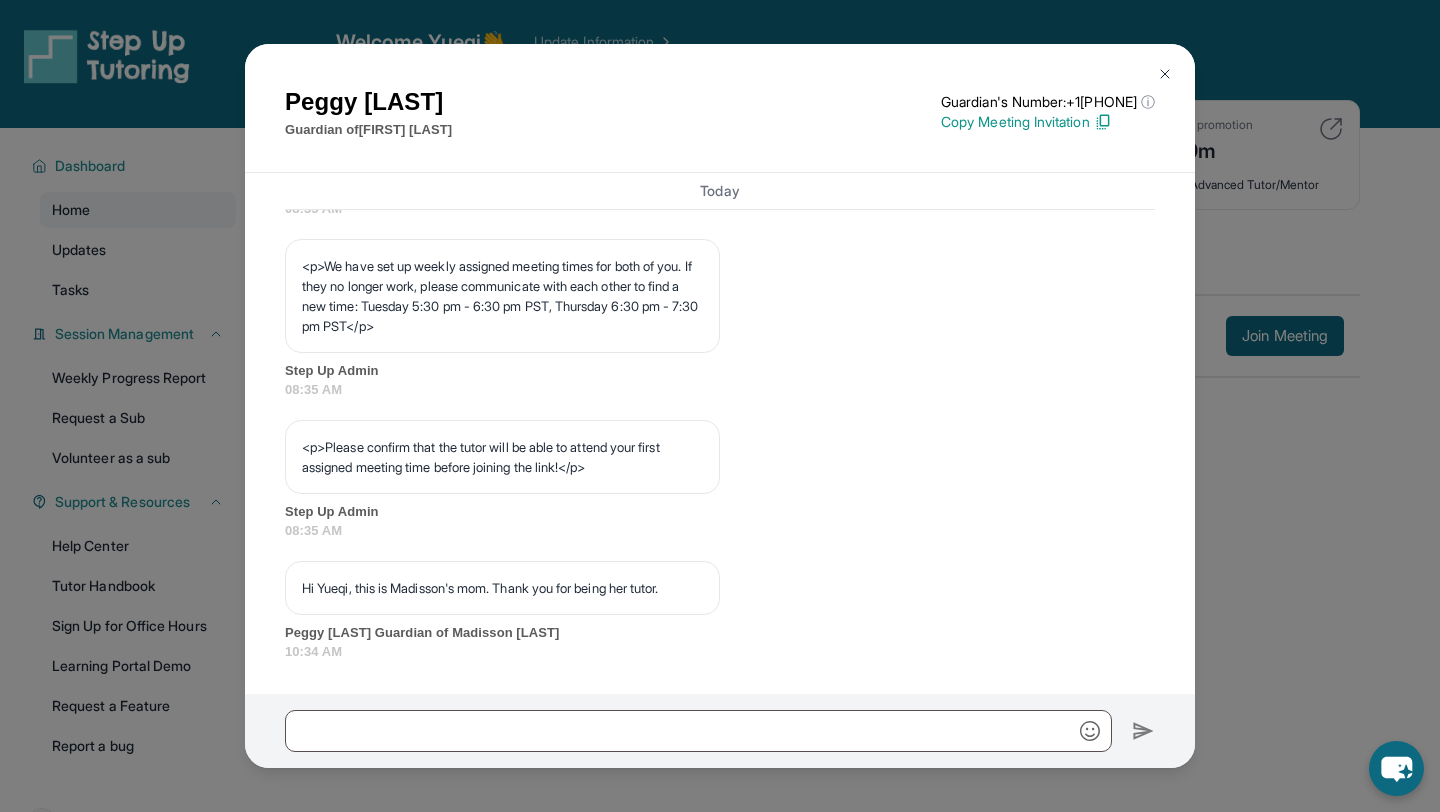 scroll, scrollTop: 1131, scrollLeft: 0, axis: vertical 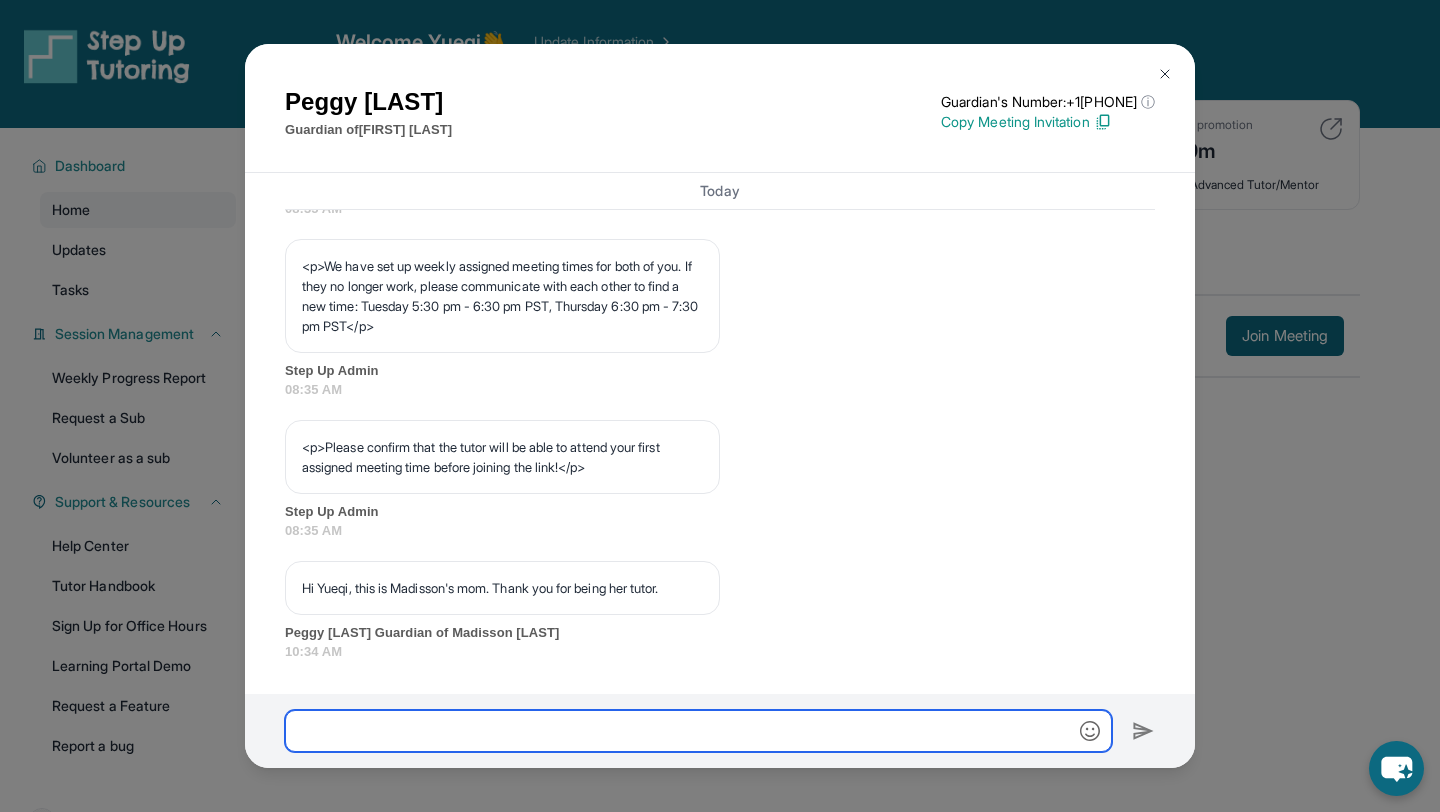click at bounding box center [698, 731] 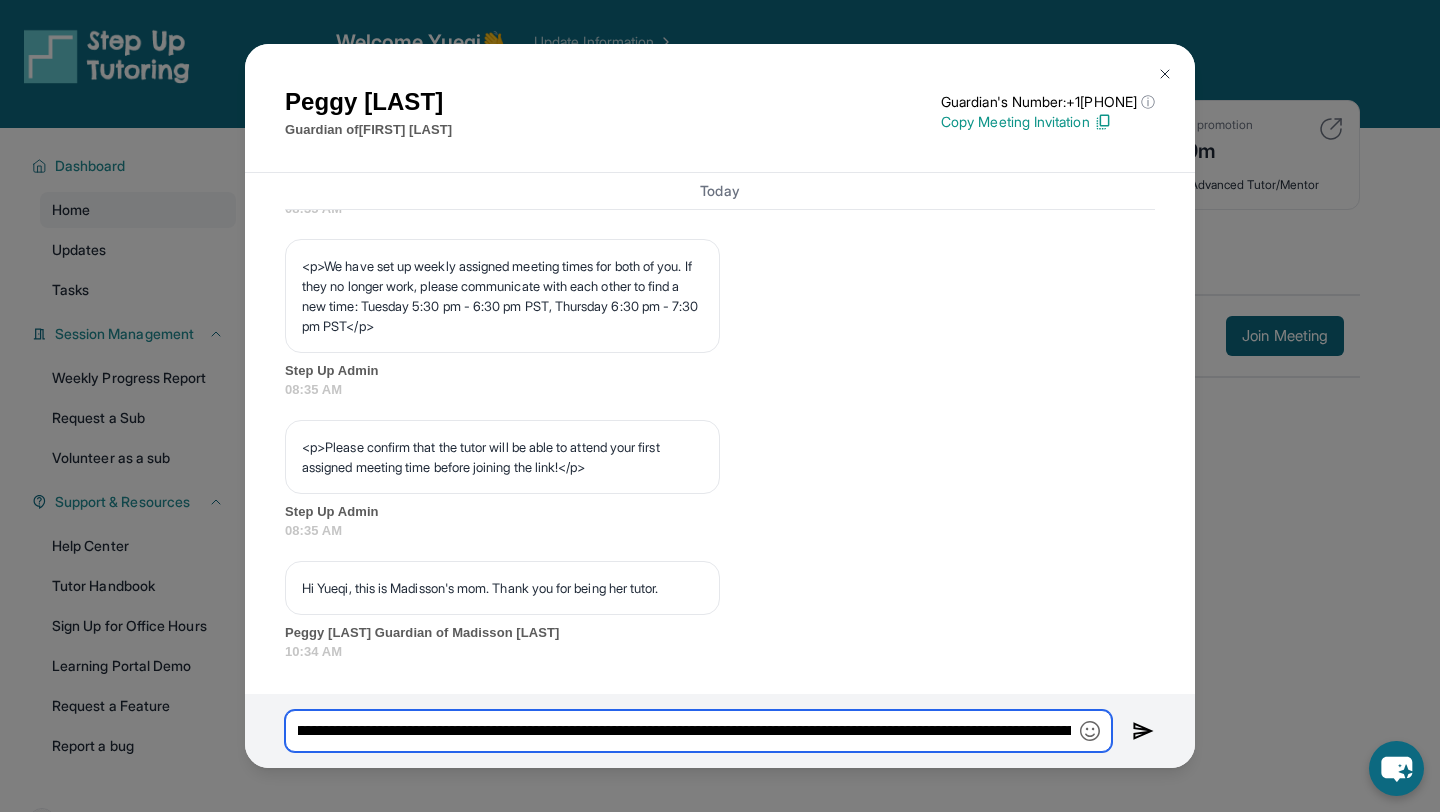 scroll, scrollTop: 0, scrollLeft: 0, axis: both 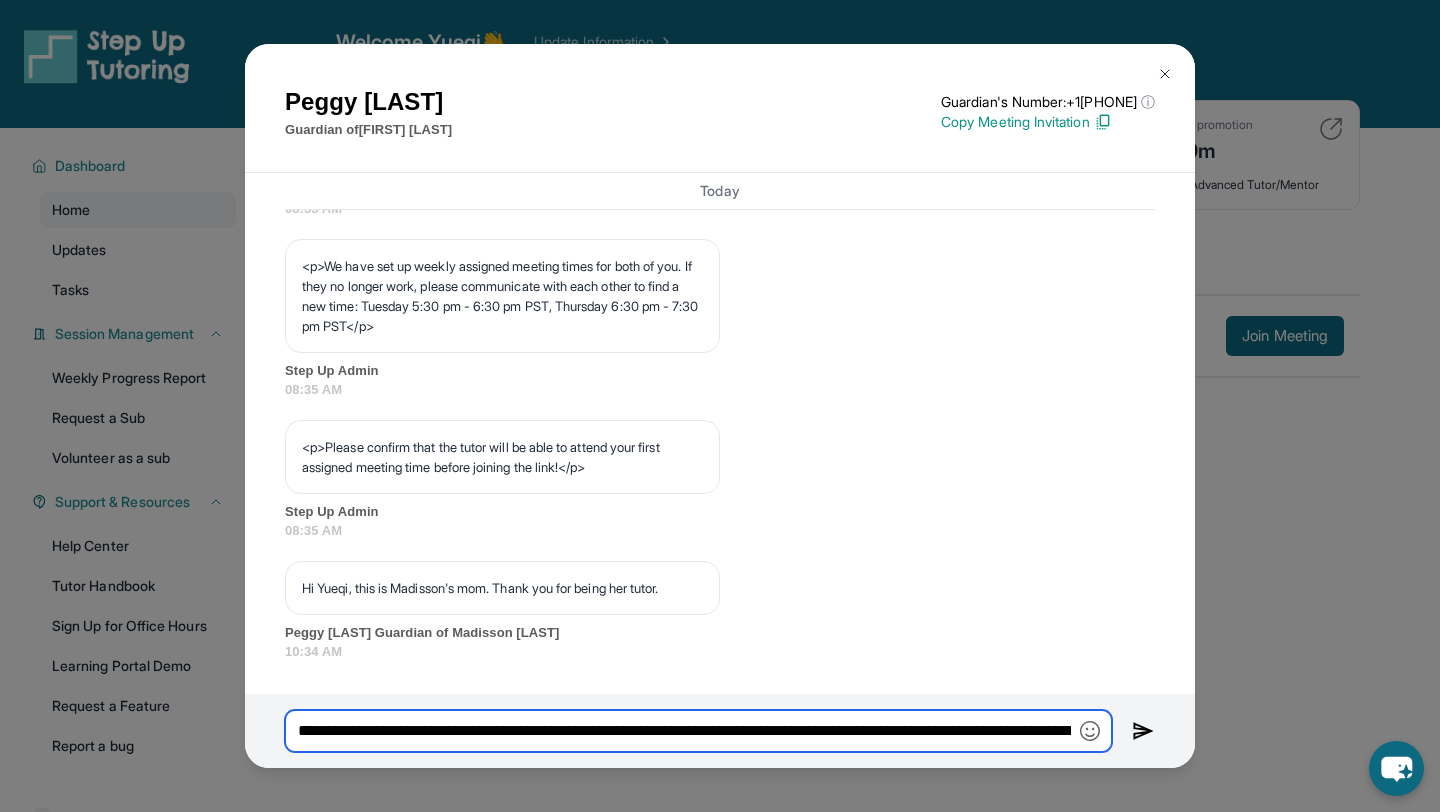 click on "**********" at bounding box center (698, 731) 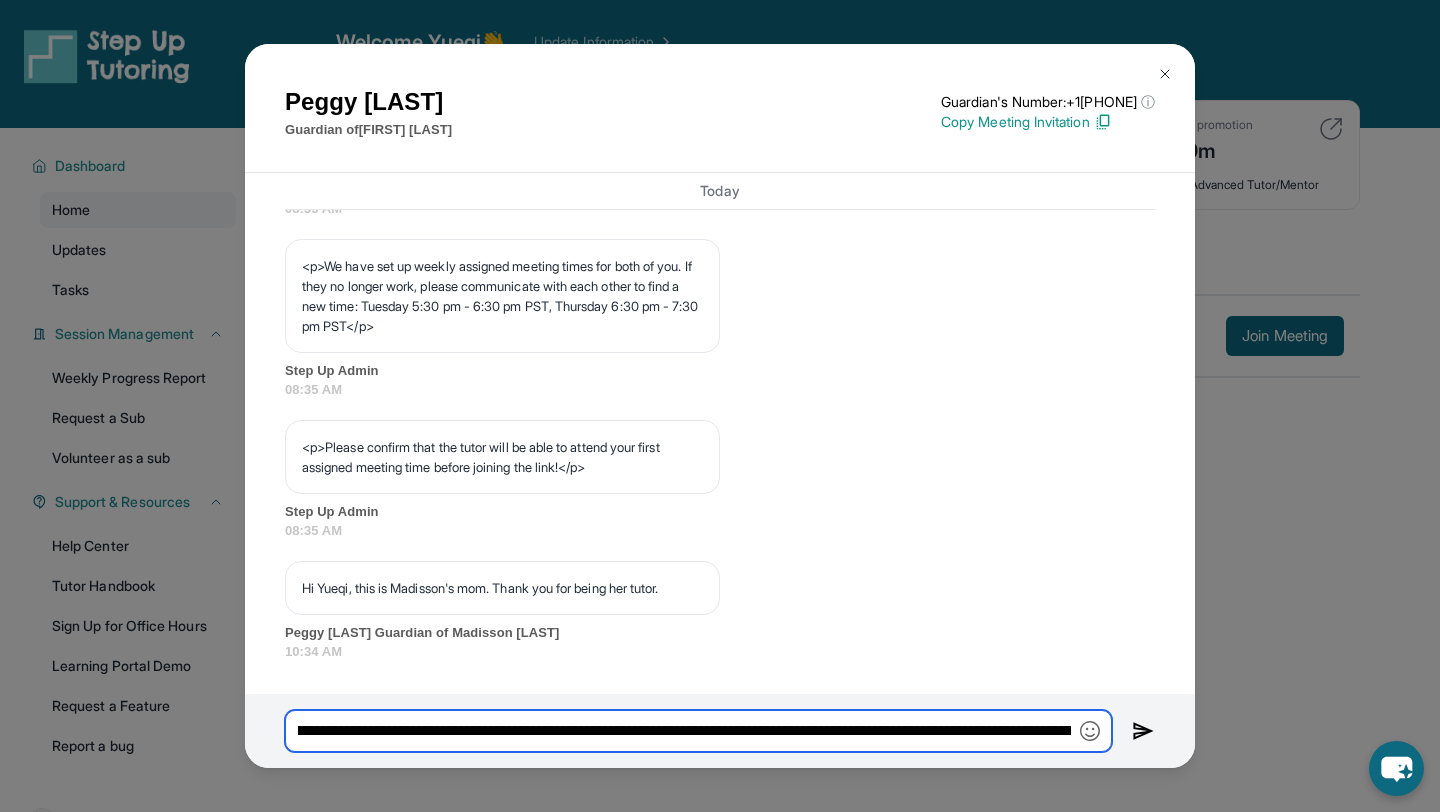 scroll, scrollTop: 0, scrollLeft: 130, axis: horizontal 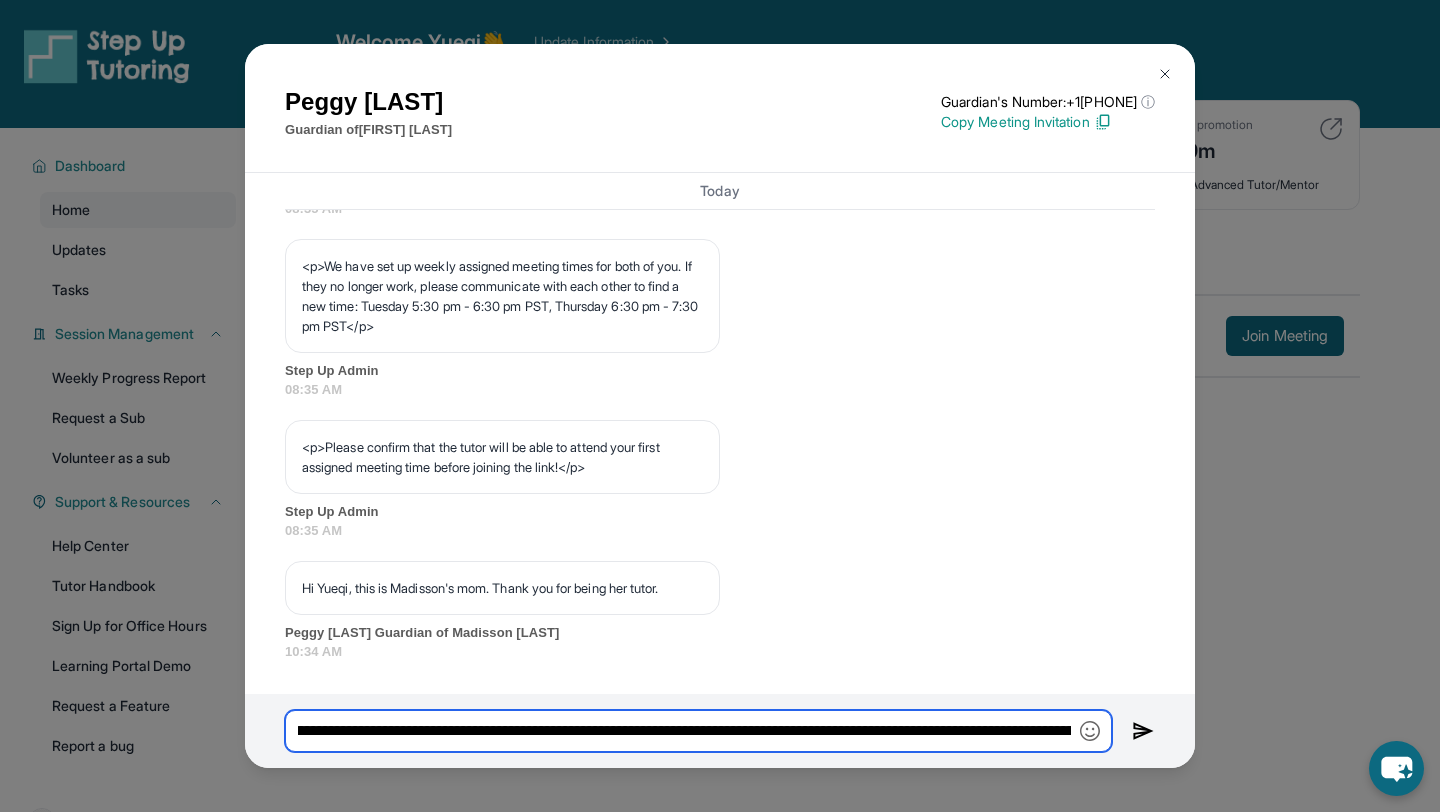 drag, startPoint x: 504, startPoint y: 729, endPoint x: 534, endPoint y: 732, distance: 30.149628 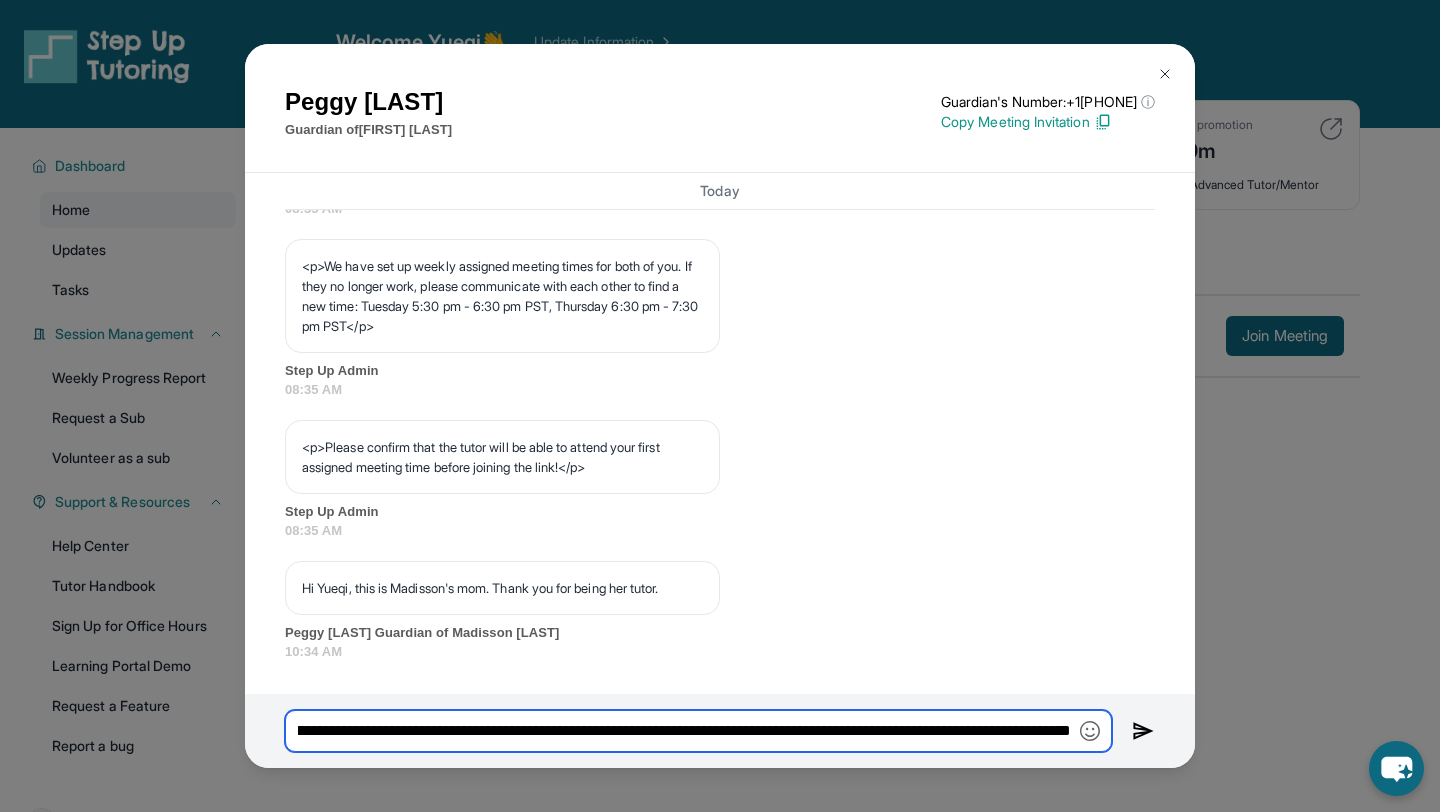 scroll, scrollTop: 0, scrollLeft: 1376, axis: horizontal 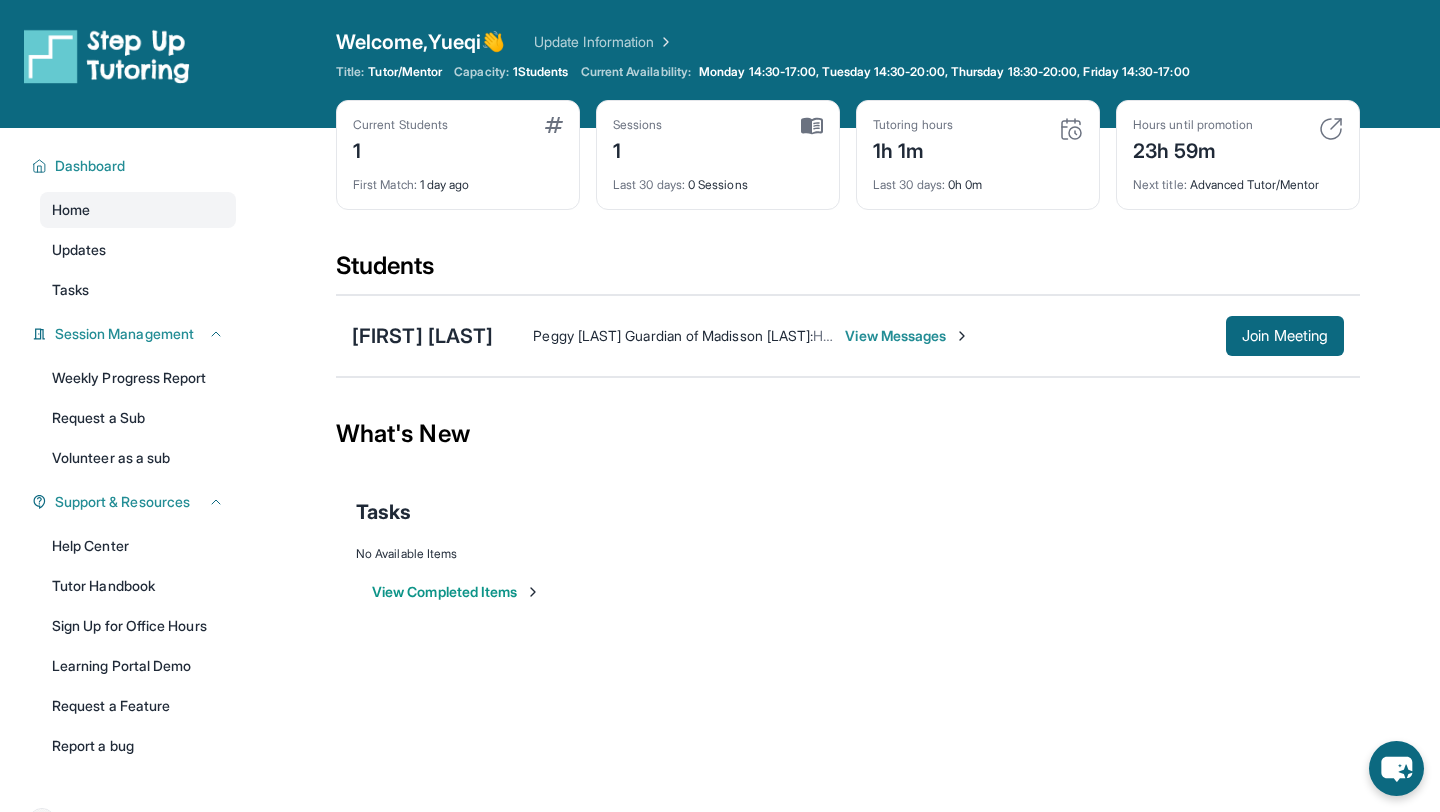 click on "View Messages" at bounding box center [907, 336] 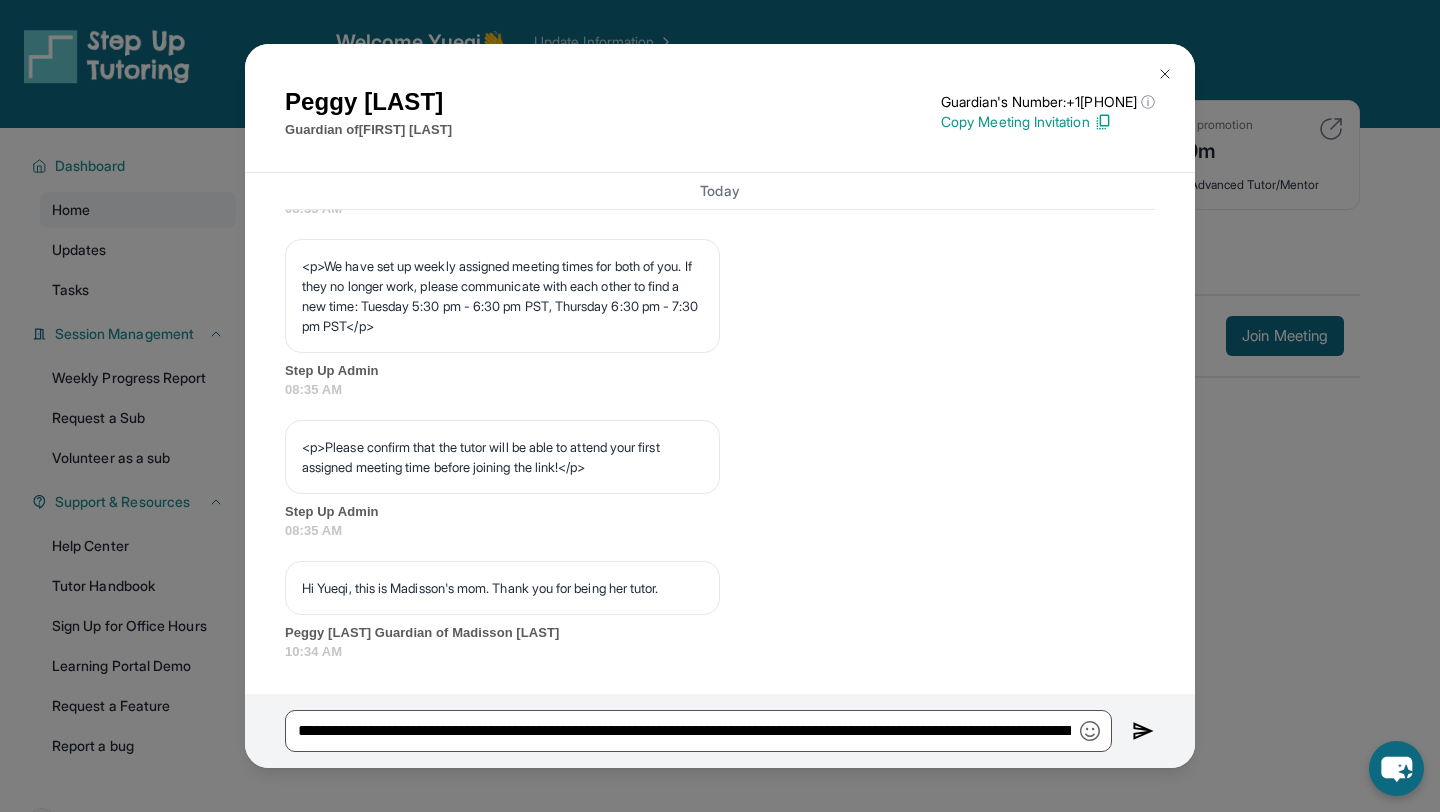 scroll, scrollTop: 1131, scrollLeft: 0, axis: vertical 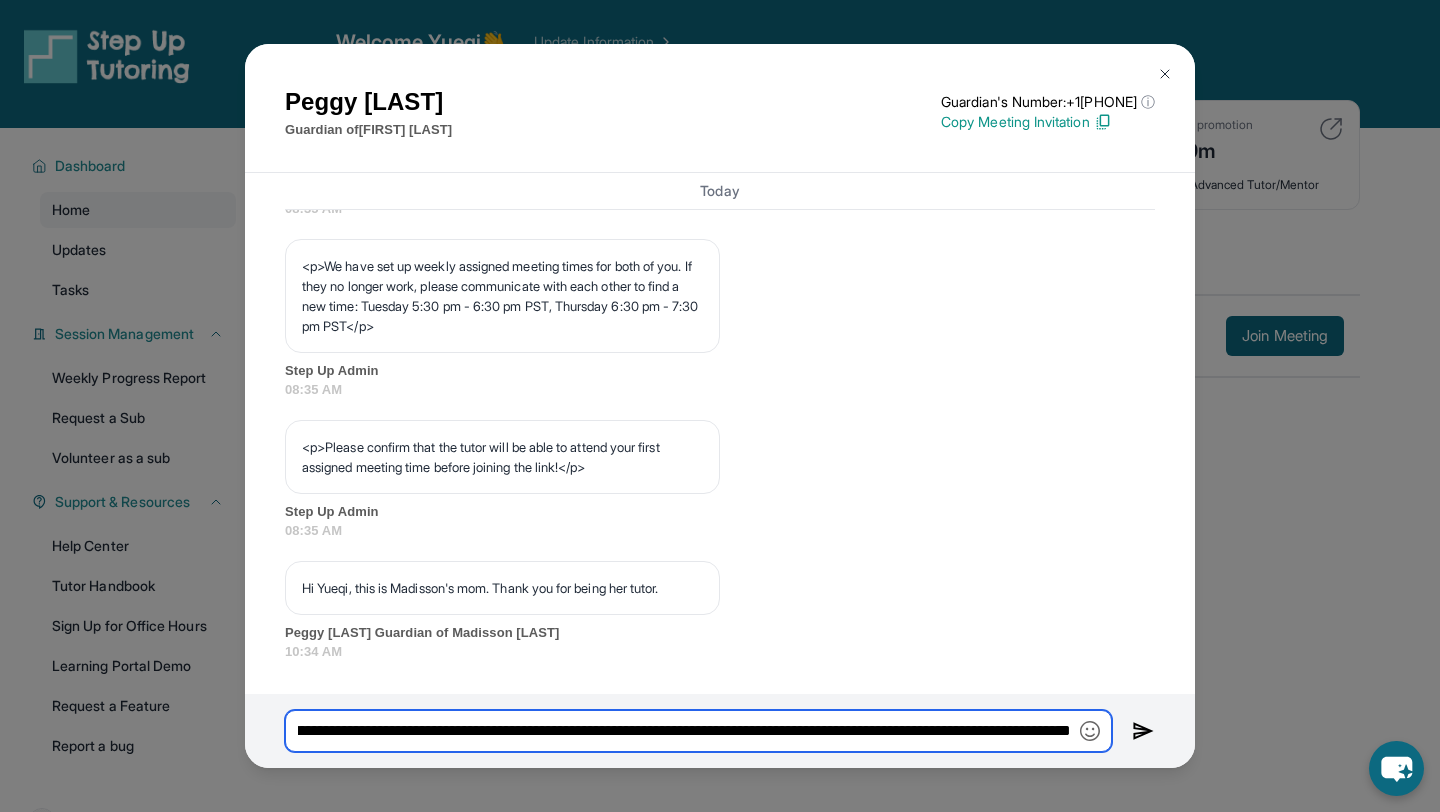 drag, startPoint x: 680, startPoint y: 732, endPoint x: 1072, endPoint y: 726, distance: 392.04593 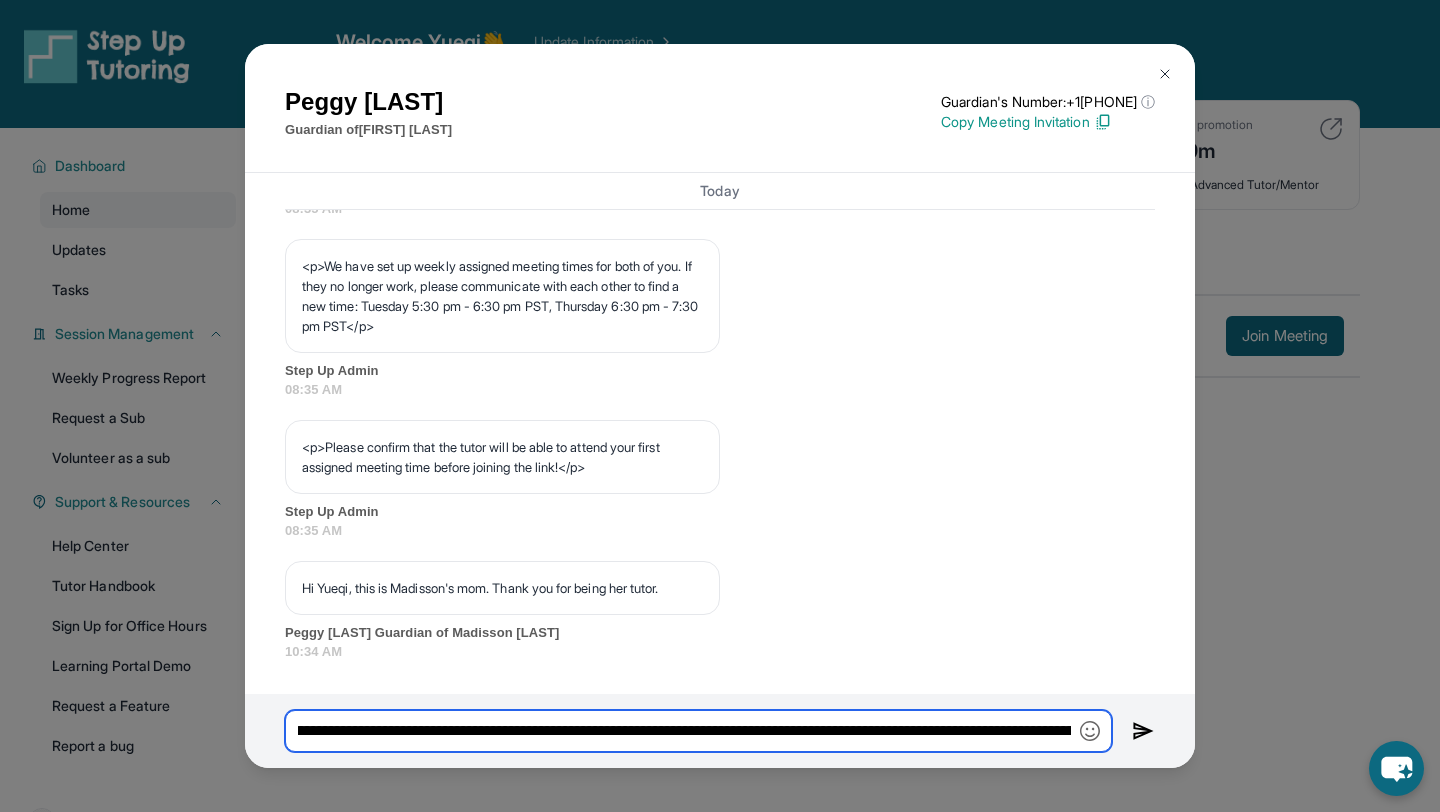 scroll, scrollTop: 0, scrollLeft: 0, axis: both 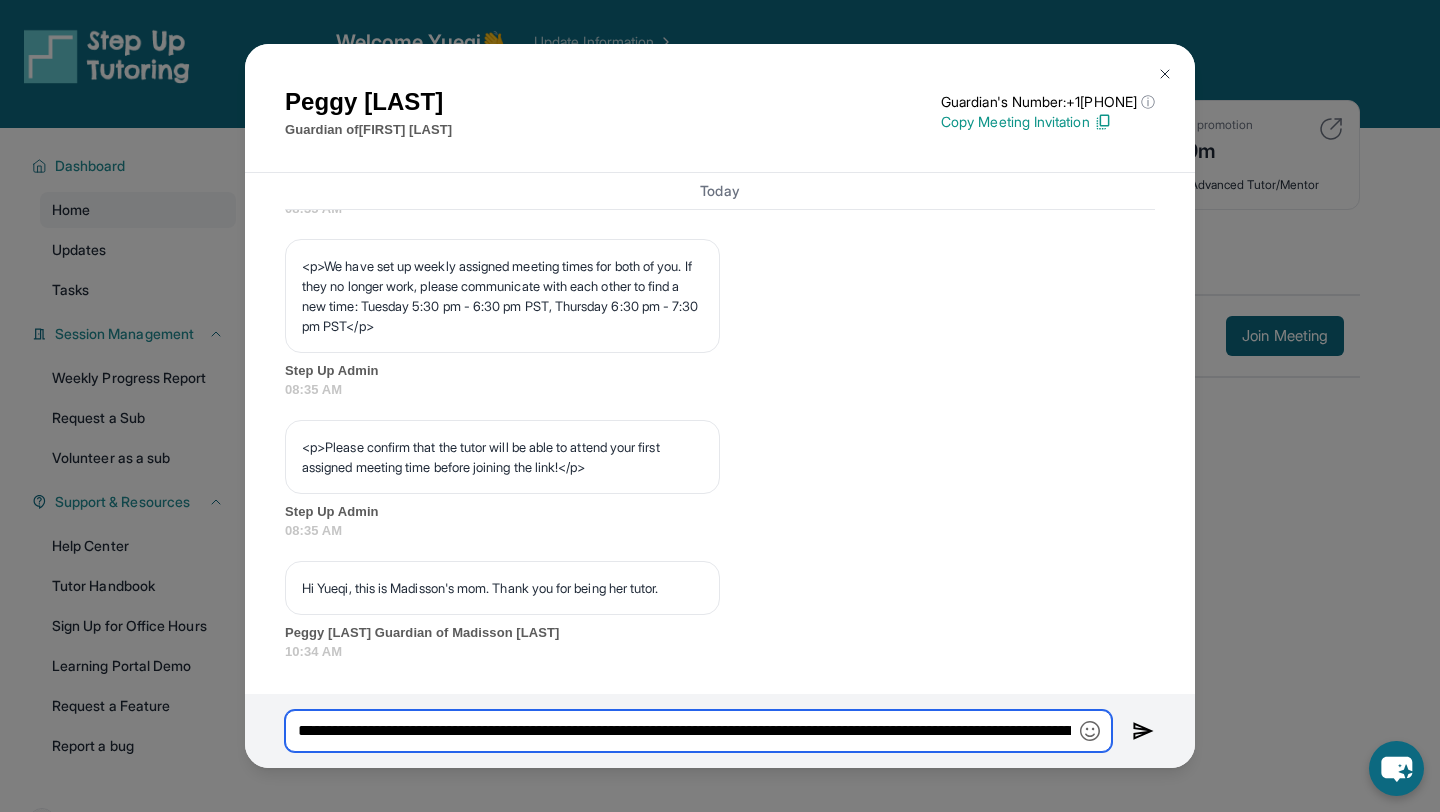 drag, startPoint x: 906, startPoint y: 741, endPoint x: 281, endPoint y: 729, distance: 625.1152 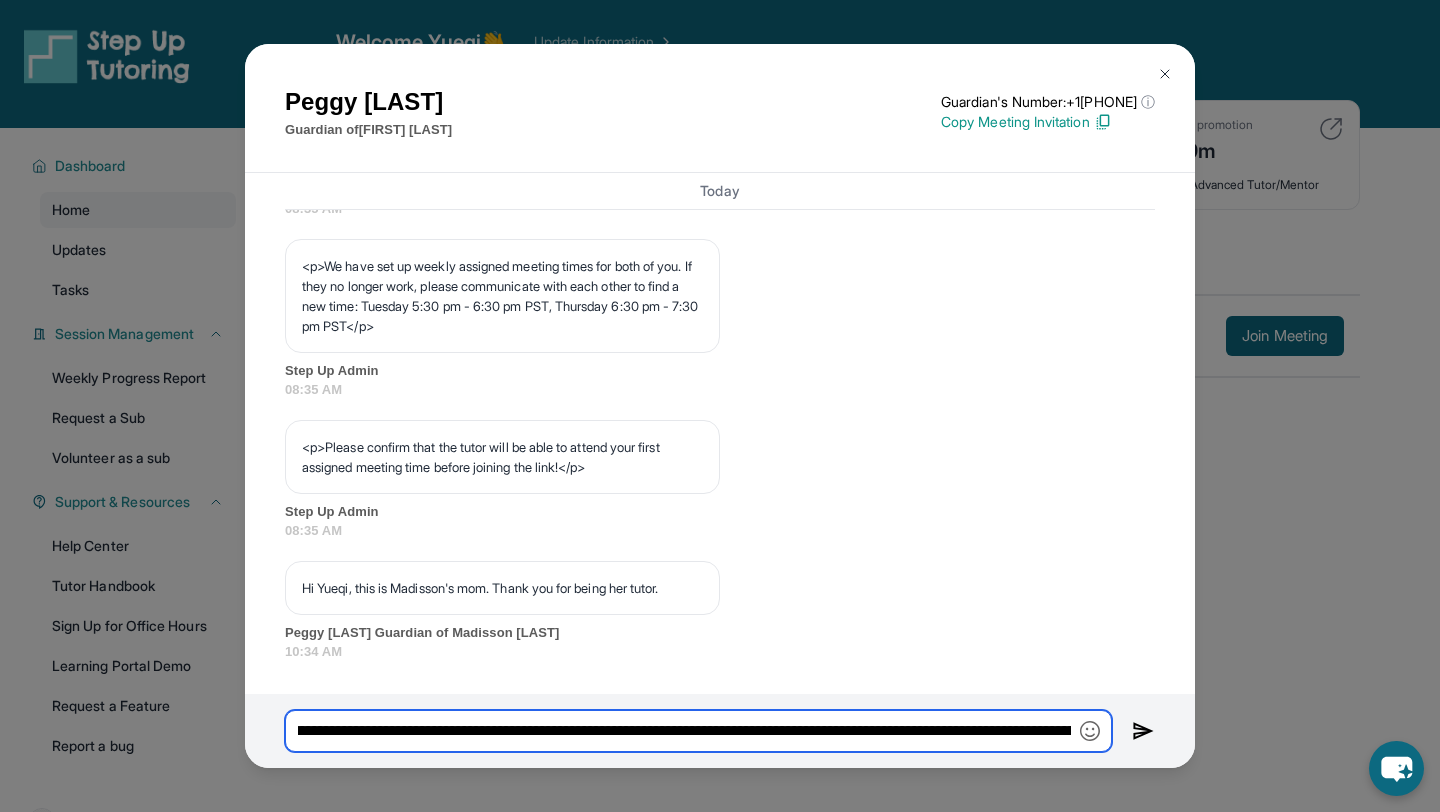 scroll, scrollTop: 0, scrollLeft: 46, axis: horizontal 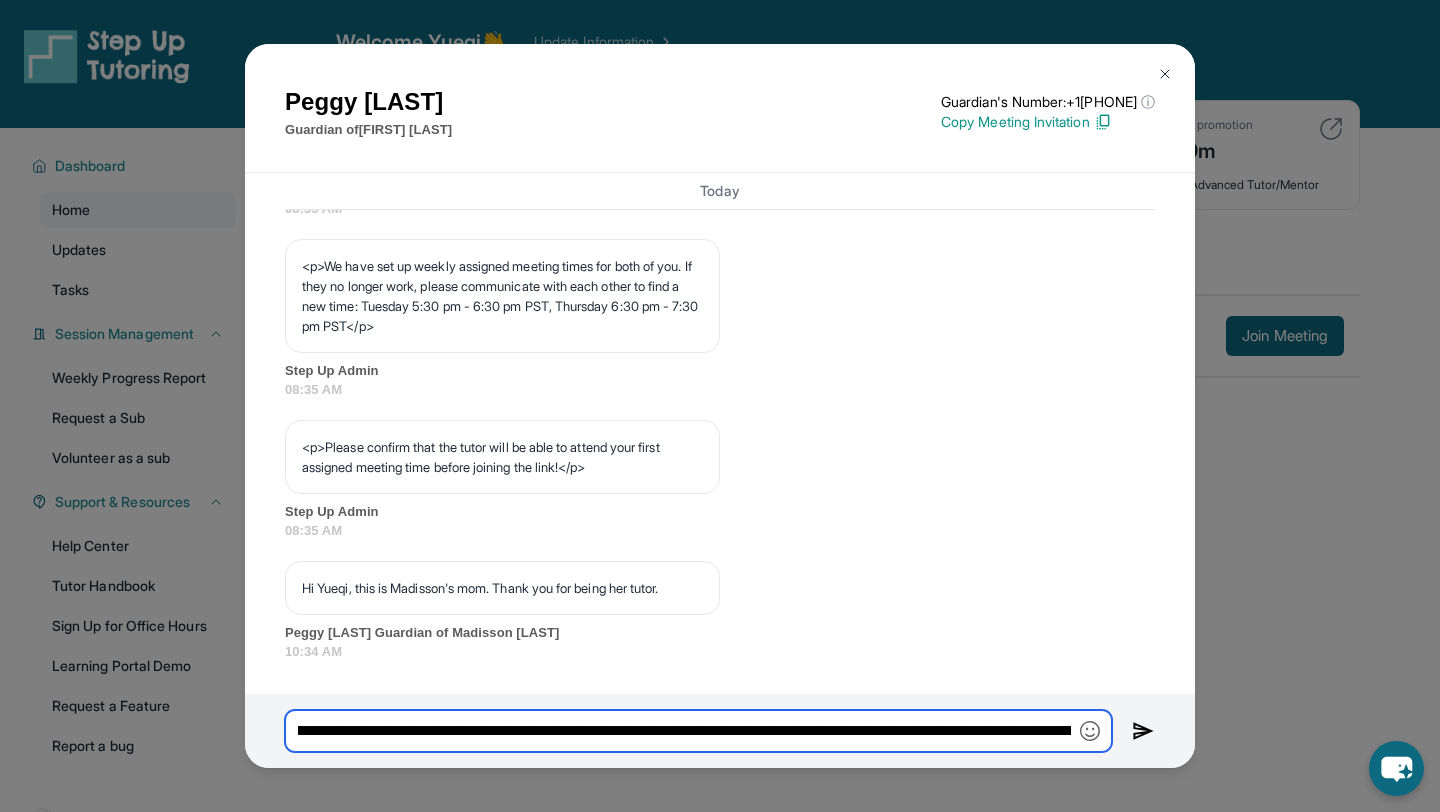 drag, startPoint x: 925, startPoint y: 728, endPoint x: 429, endPoint y: 730, distance: 496.00403 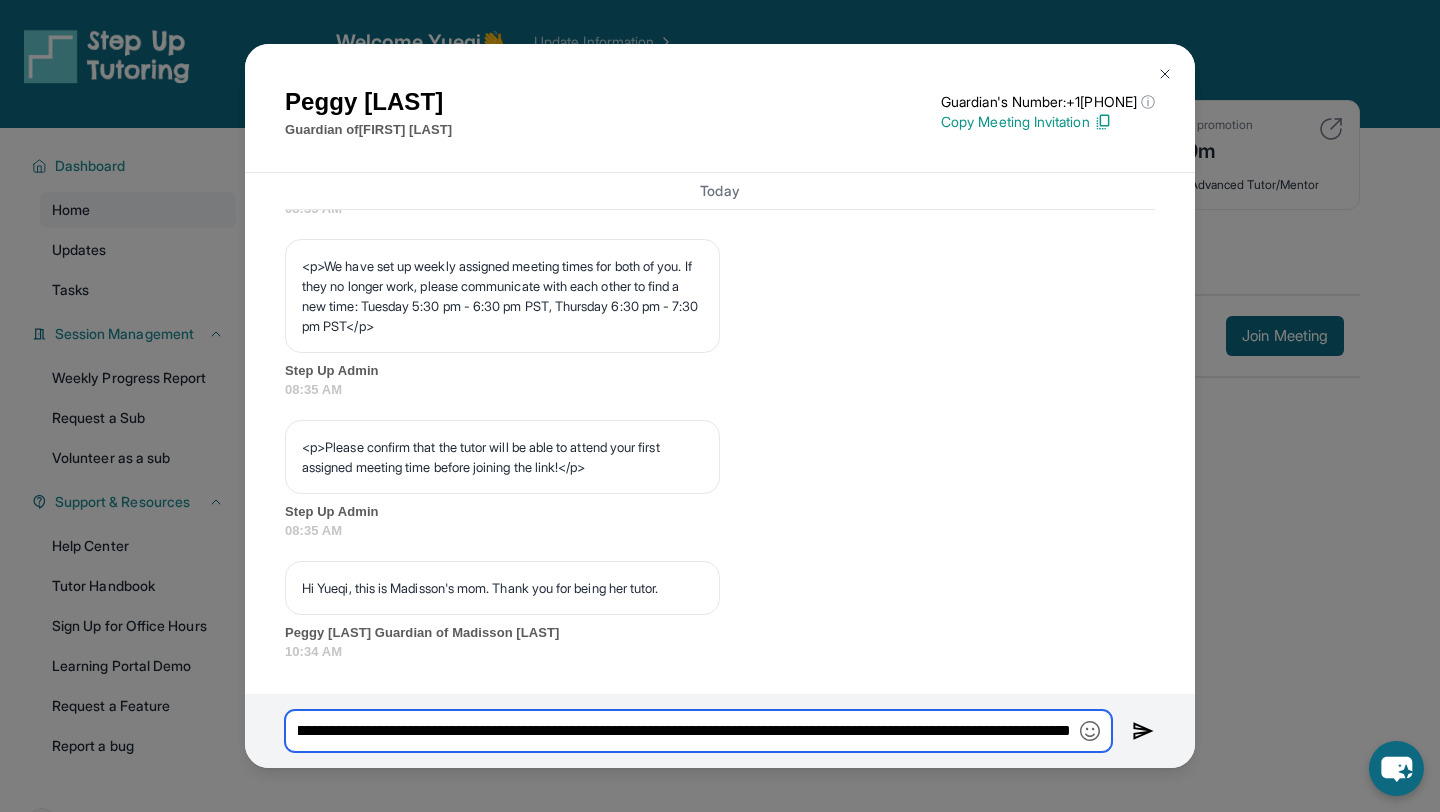 scroll, scrollTop: 0, scrollLeft: 905, axis: horizontal 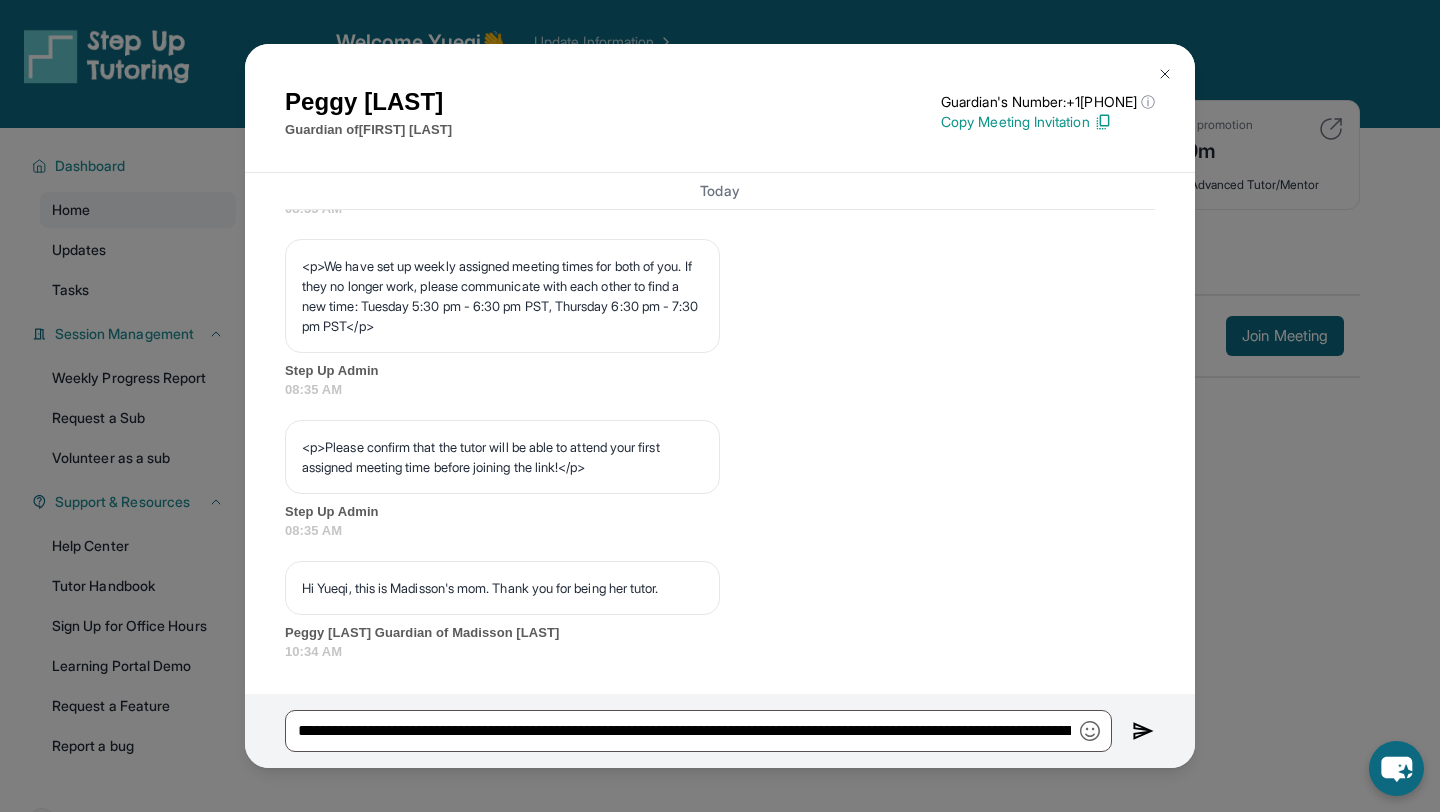 click at bounding box center [1143, 731] 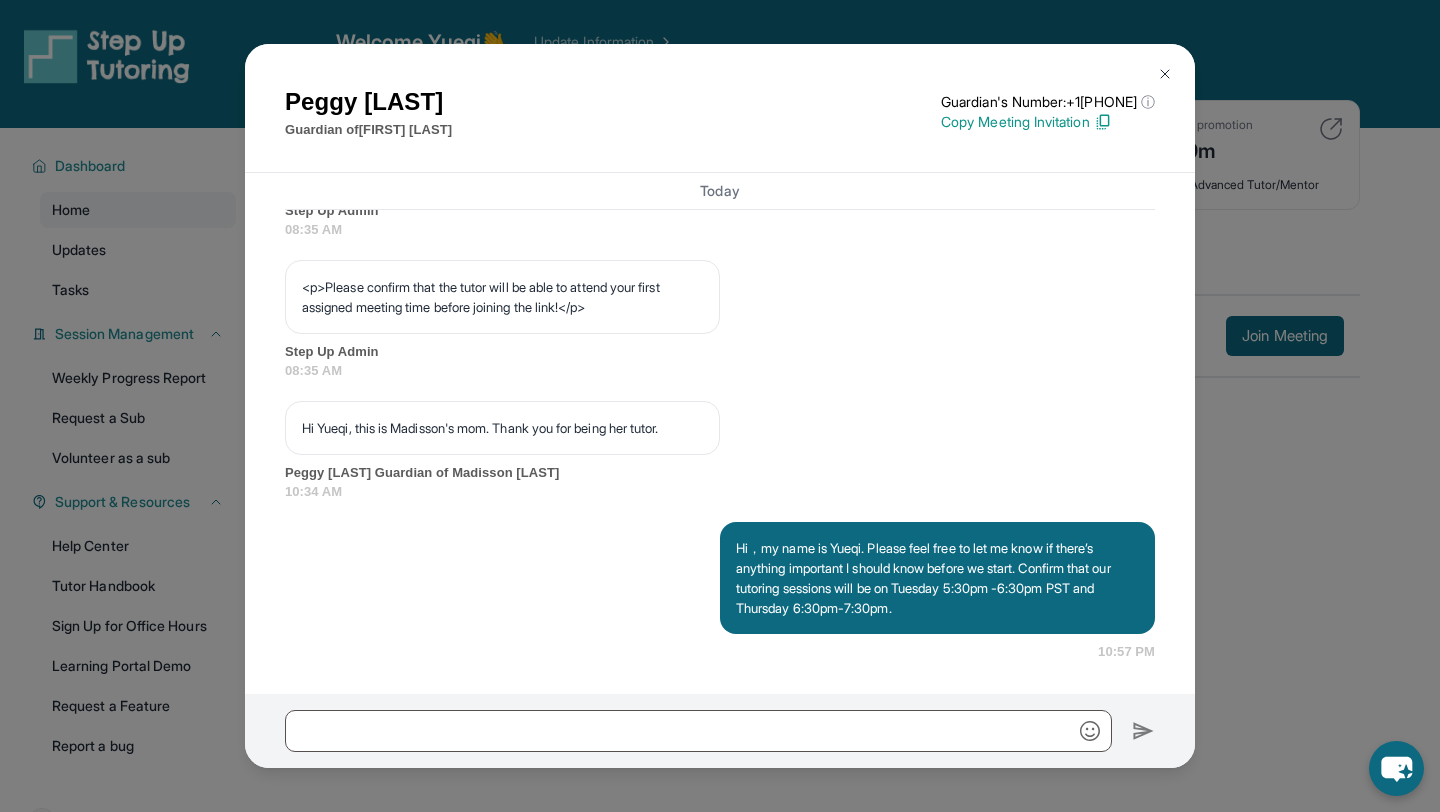 scroll, scrollTop: 1291, scrollLeft: 0, axis: vertical 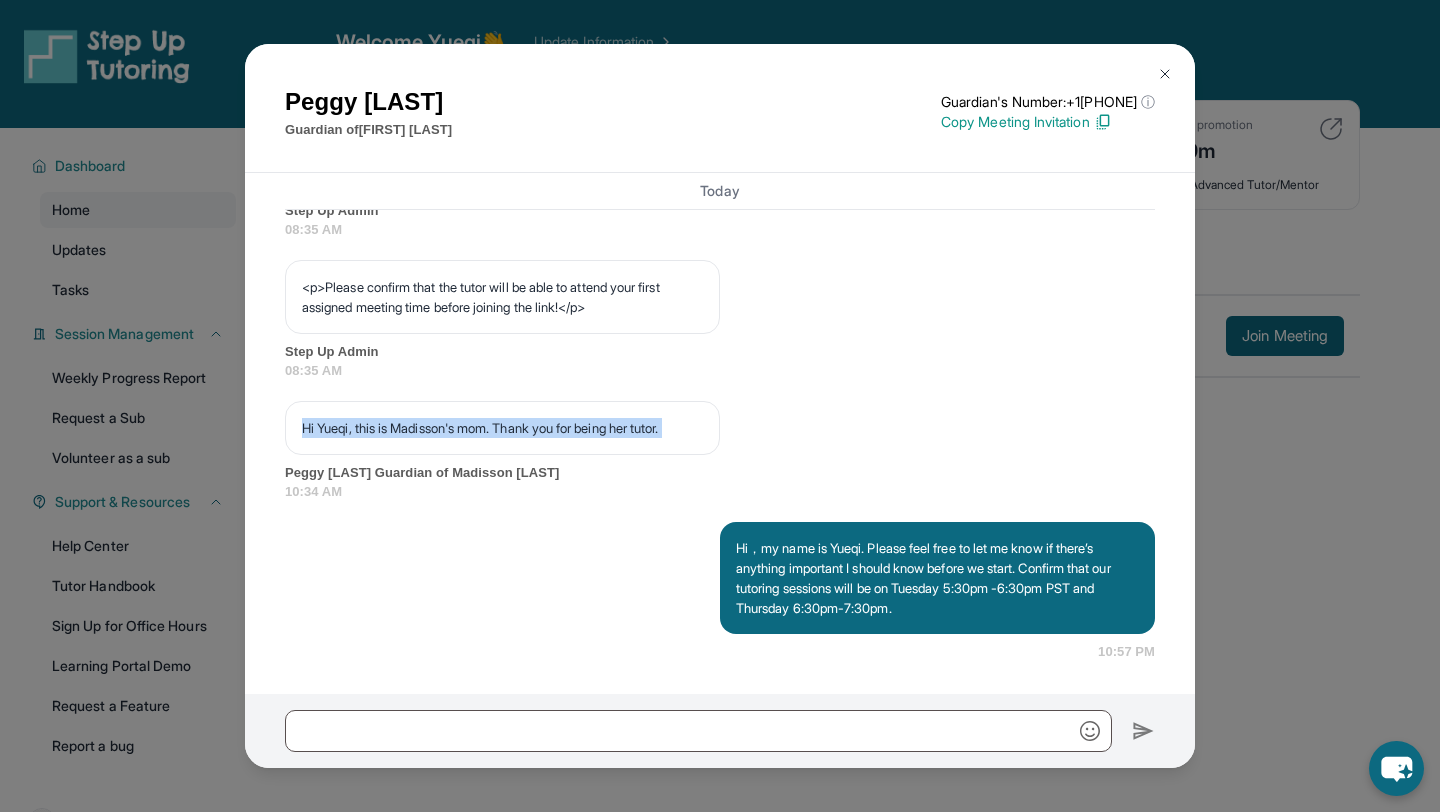 drag, startPoint x: 303, startPoint y: 427, endPoint x: 794, endPoint y: 424, distance: 491.00916 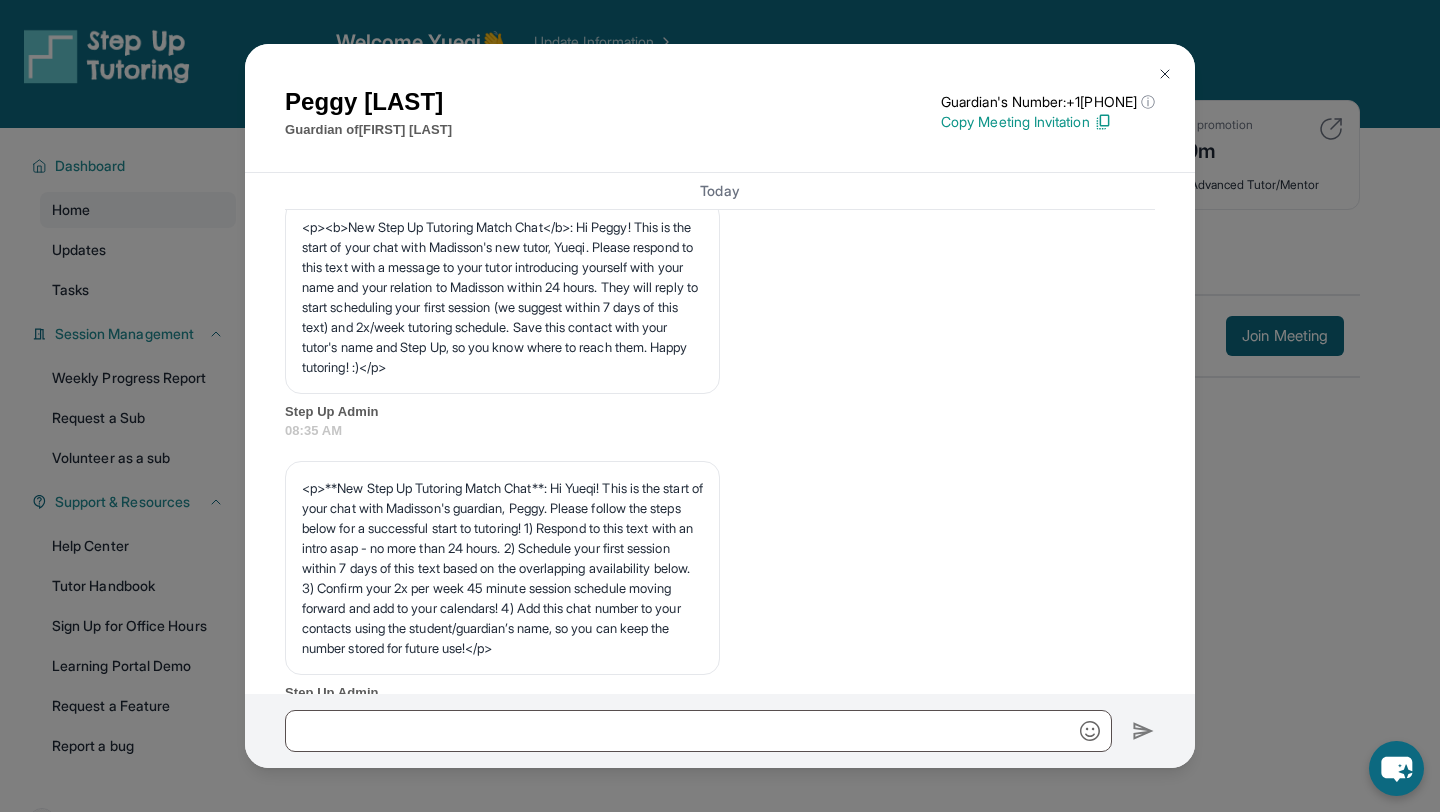scroll, scrollTop: 136, scrollLeft: 0, axis: vertical 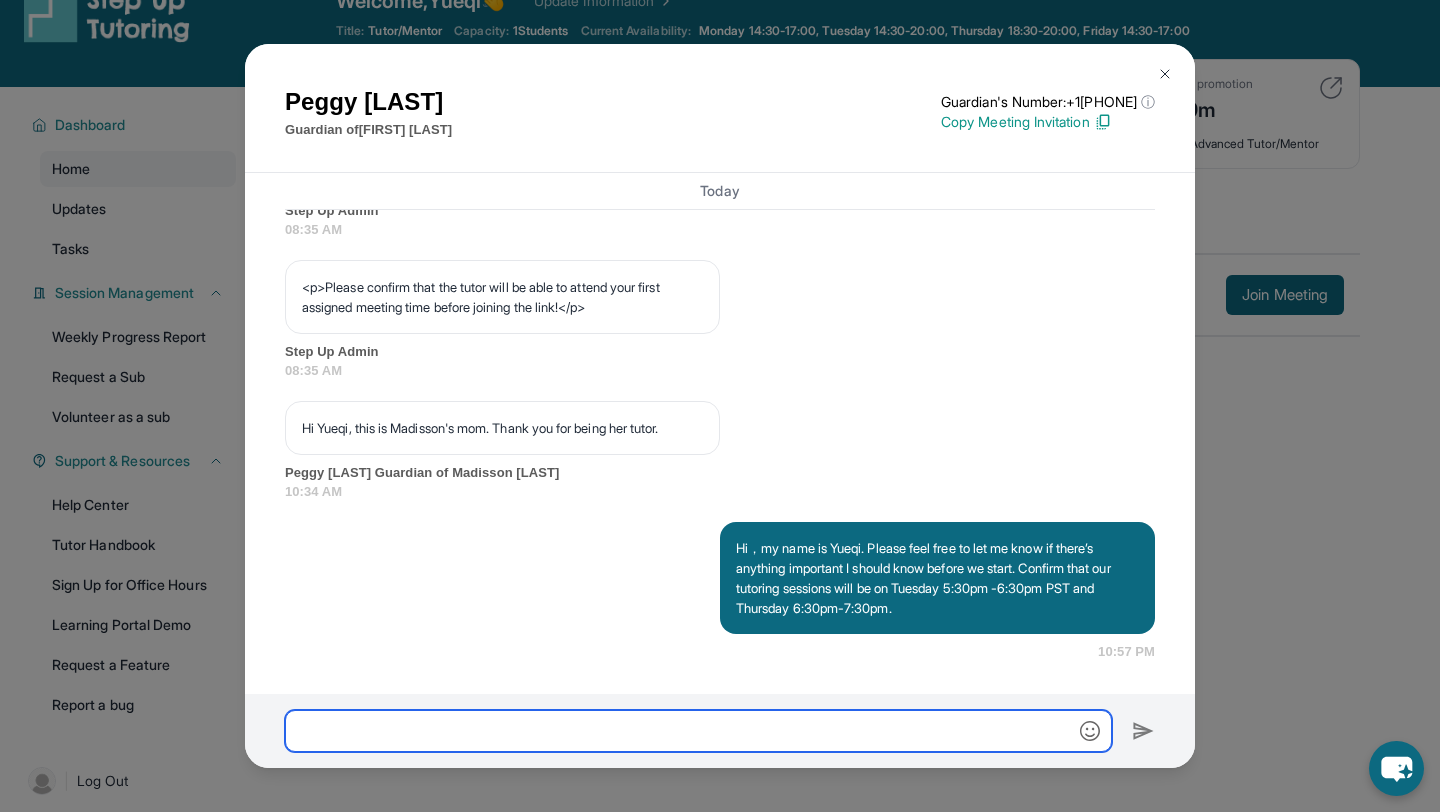 click at bounding box center (698, 731) 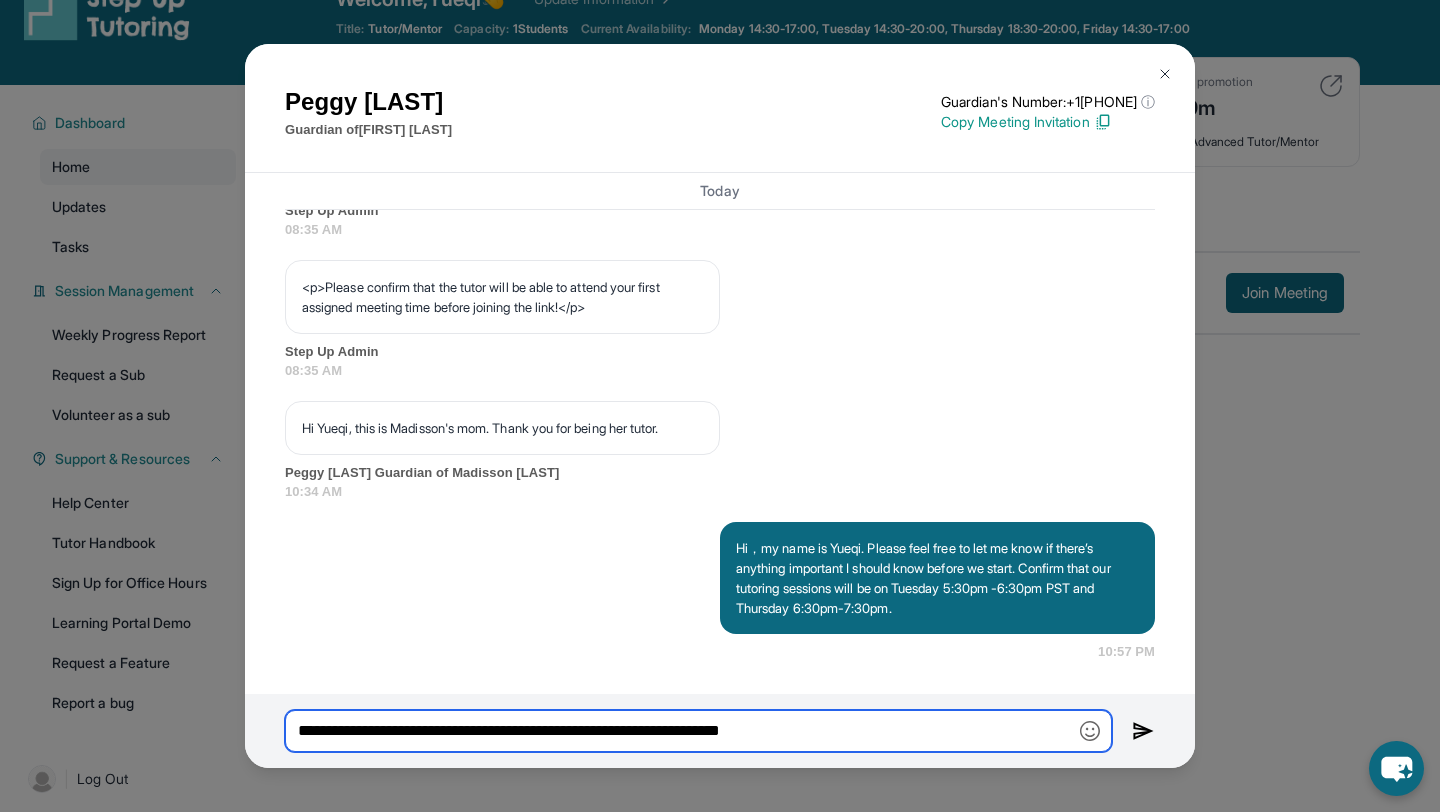 scroll, scrollTop: 49, scrollLeft: 0, axis: vertical 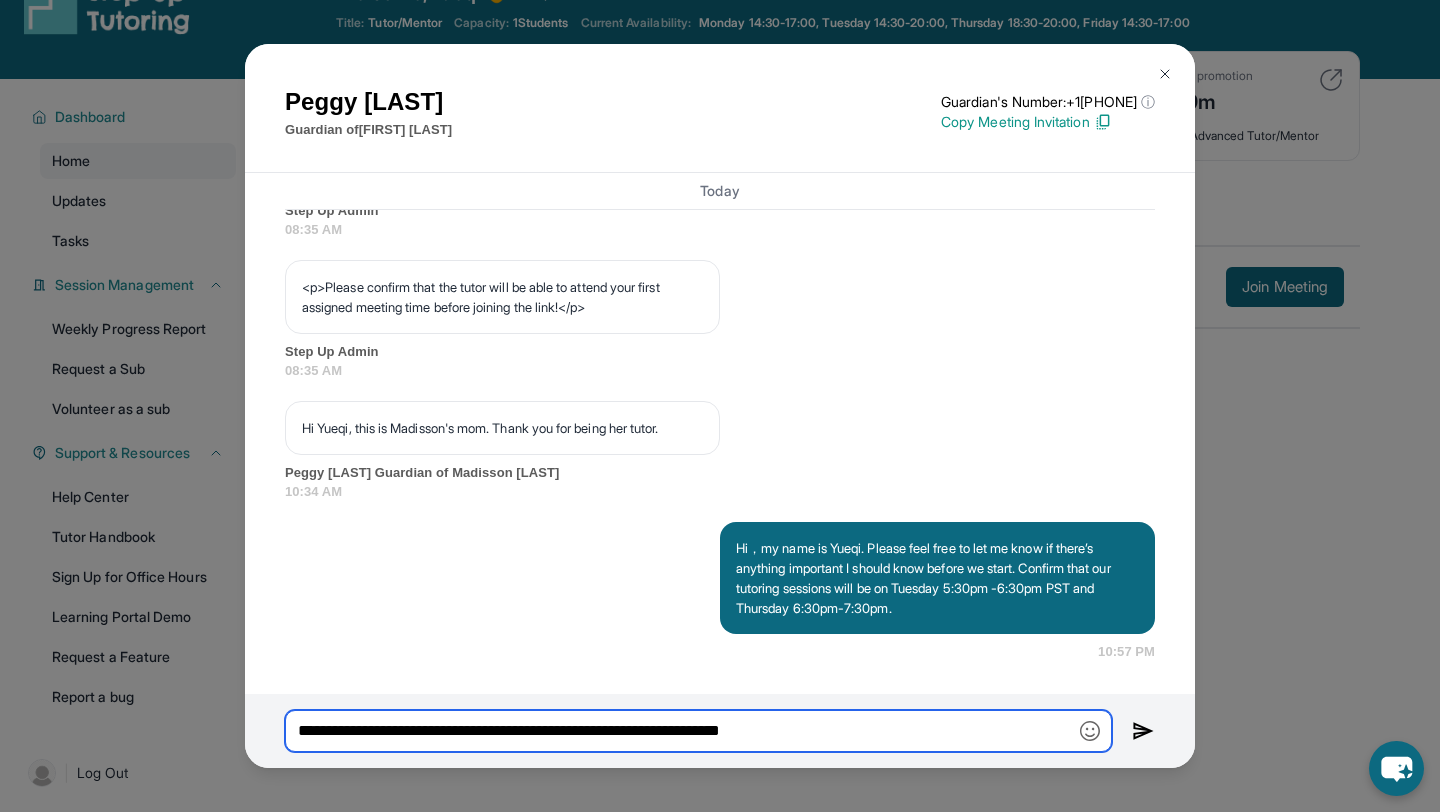 click on "**********" at bounding box center [698, 731] 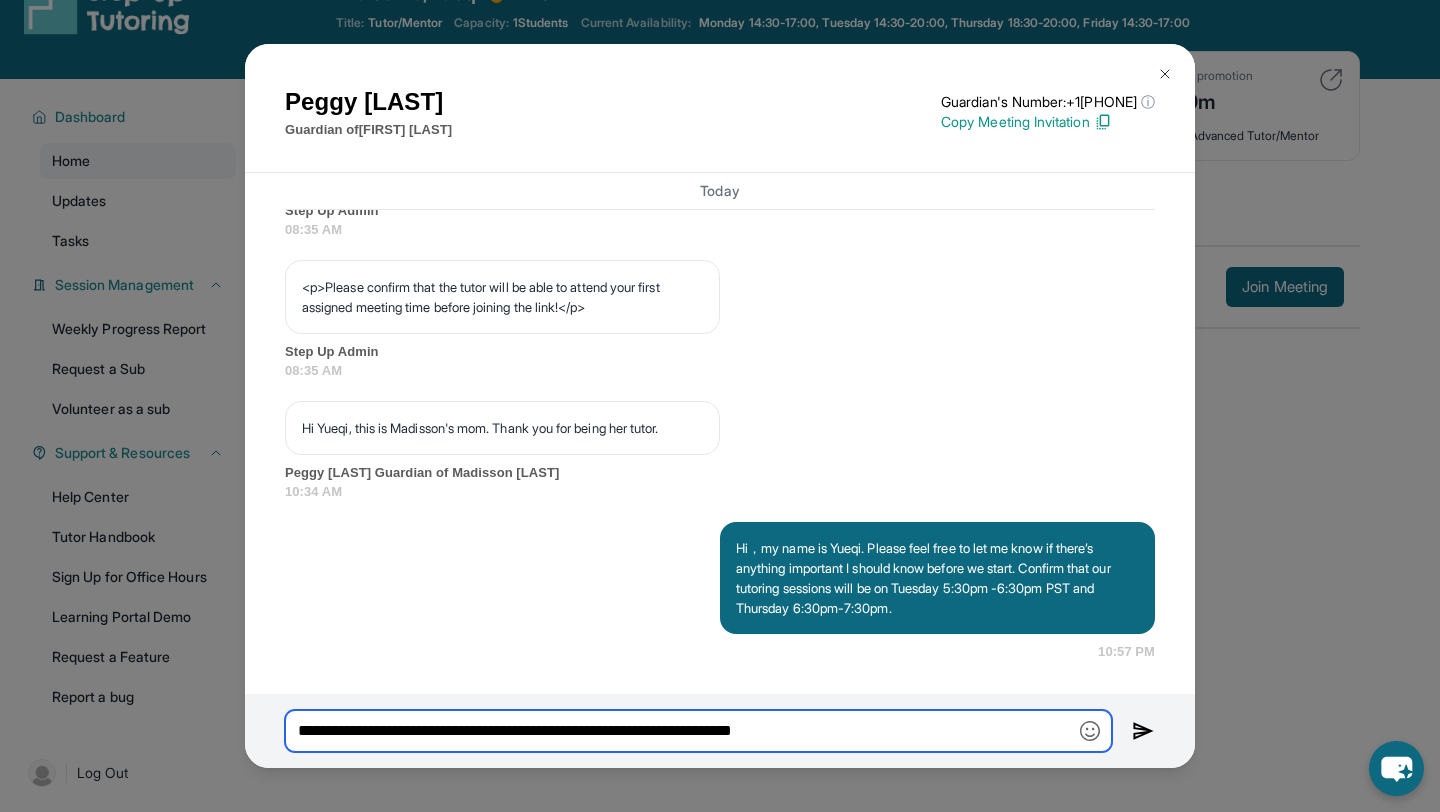 click on "**********" at bounding box center (698, 731) 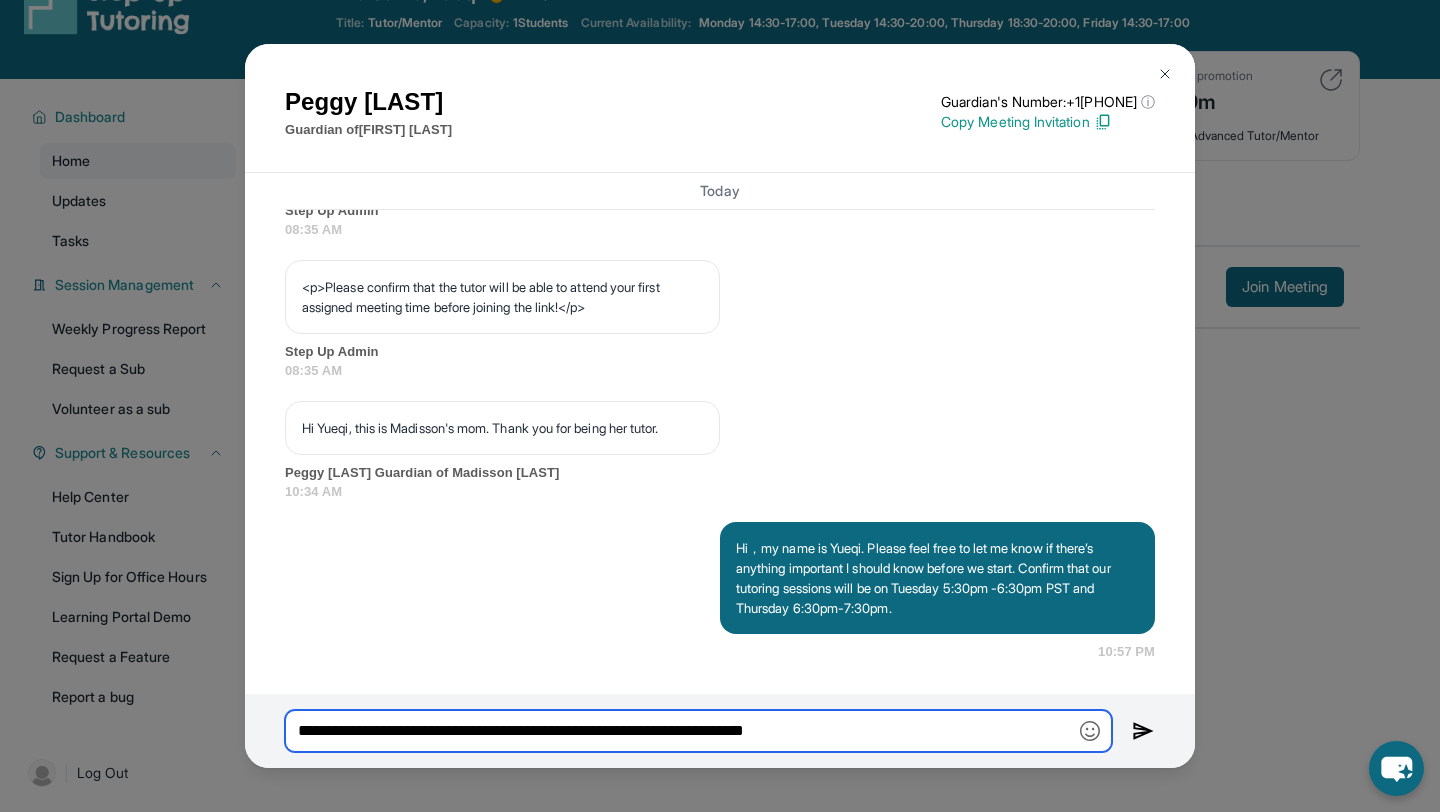 drag, startPoint x: 951, startPoint y: 718, endPoint x: 915, endPoint y: 726, distance: 36.878178 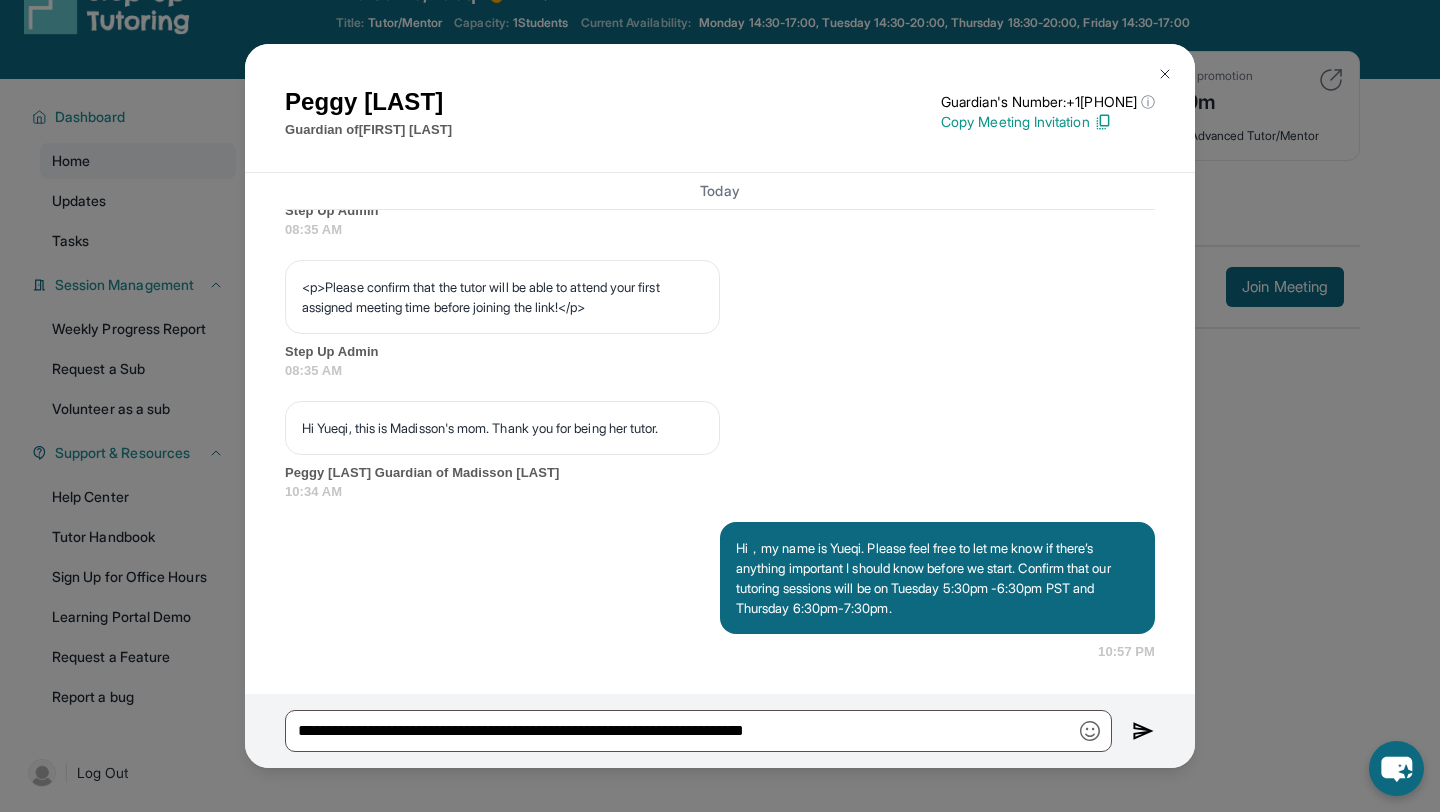 click at bounding box center [1143, 731] 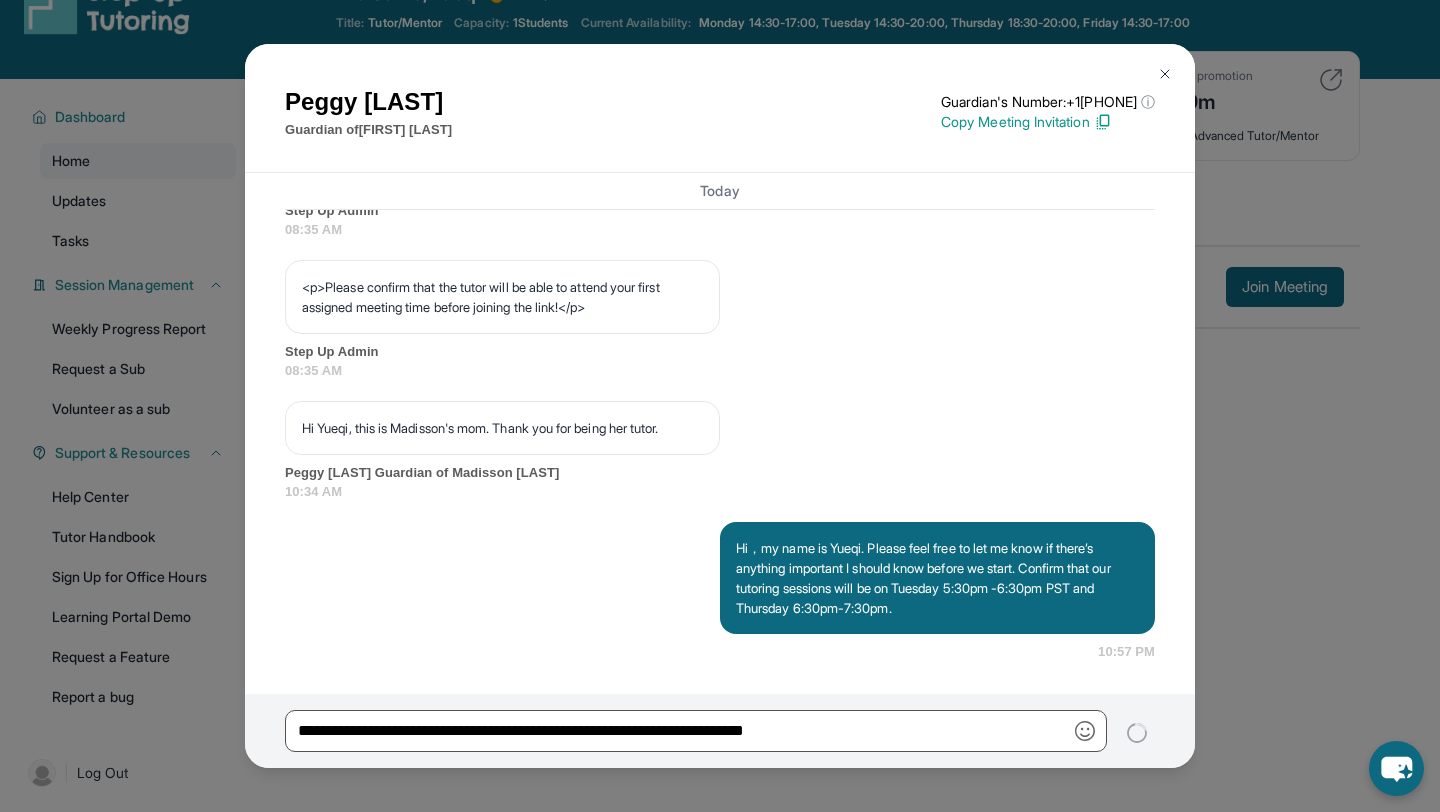 type 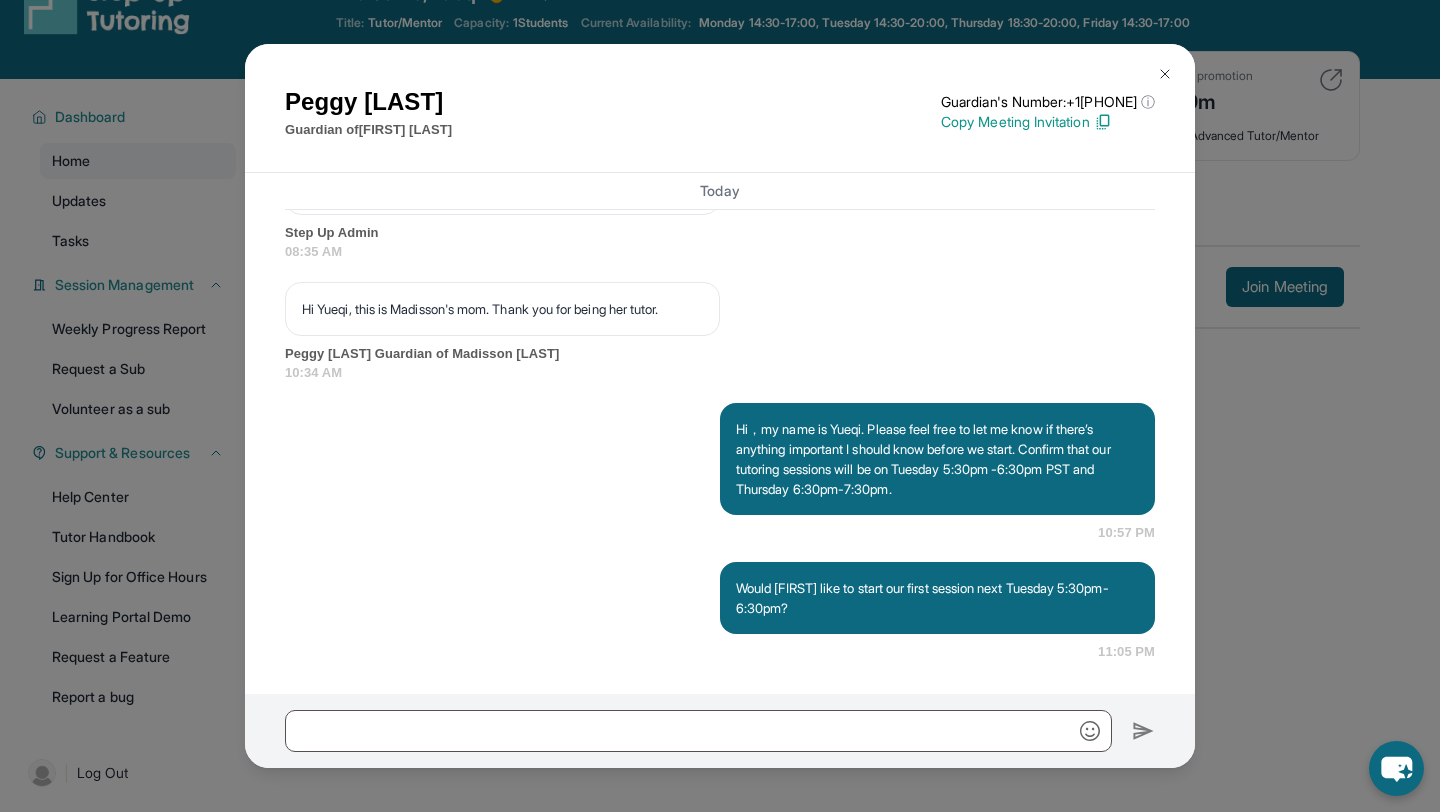 scroll, scrollTop: 1410, scrollLeft: 0, axis: vertical 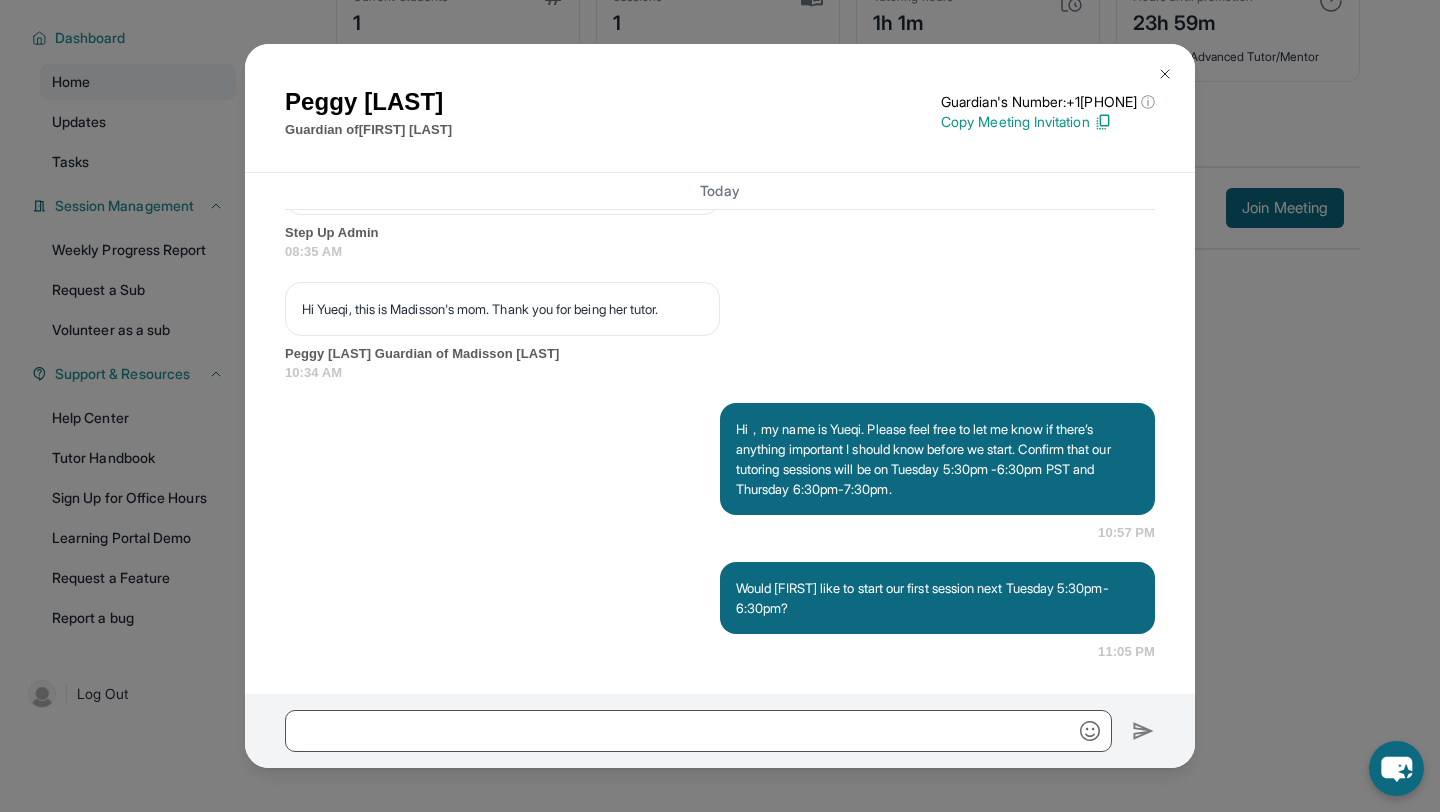 click at bounding box center (1165, 74) 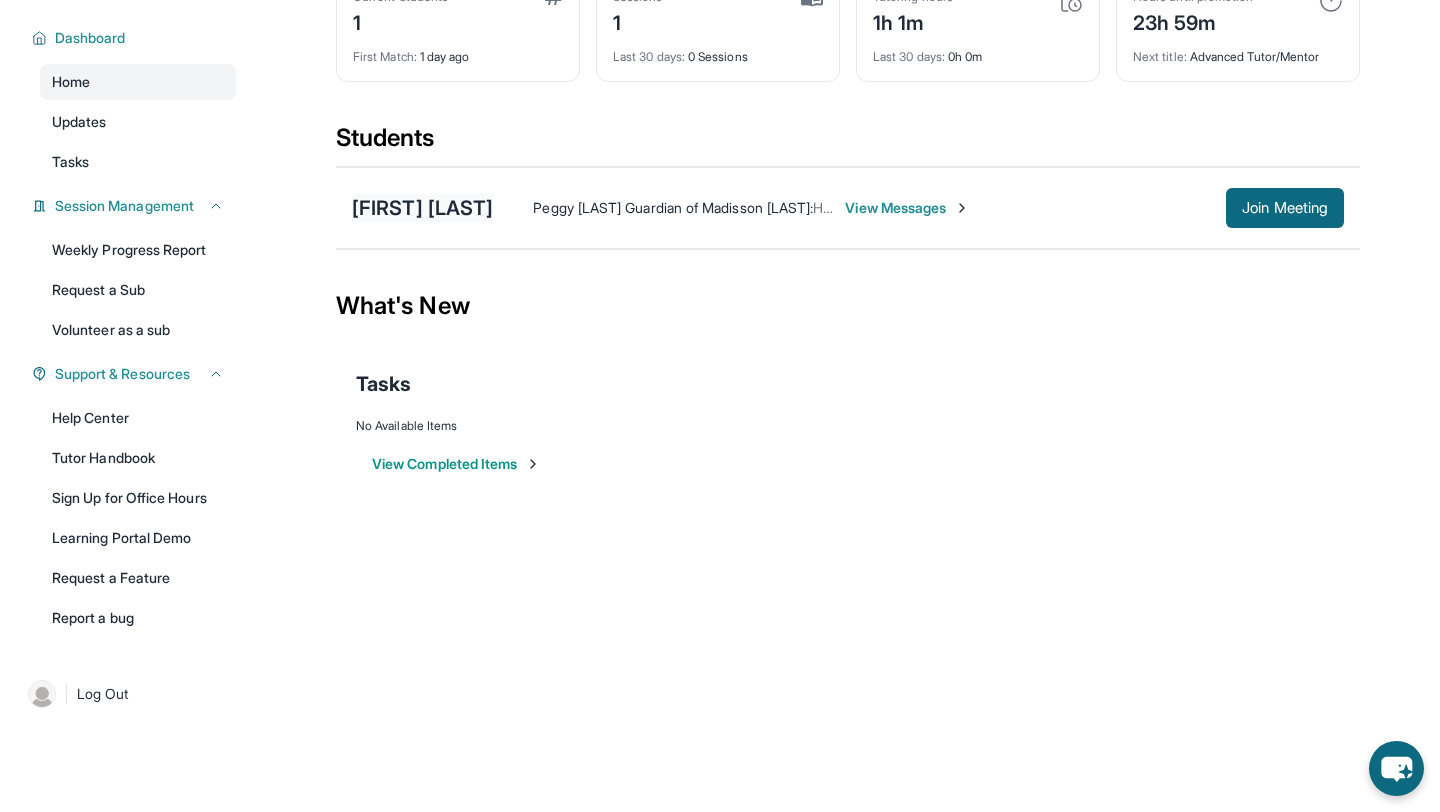 click on "[FIRST] [LAST]" at bounding box center [422, 208] 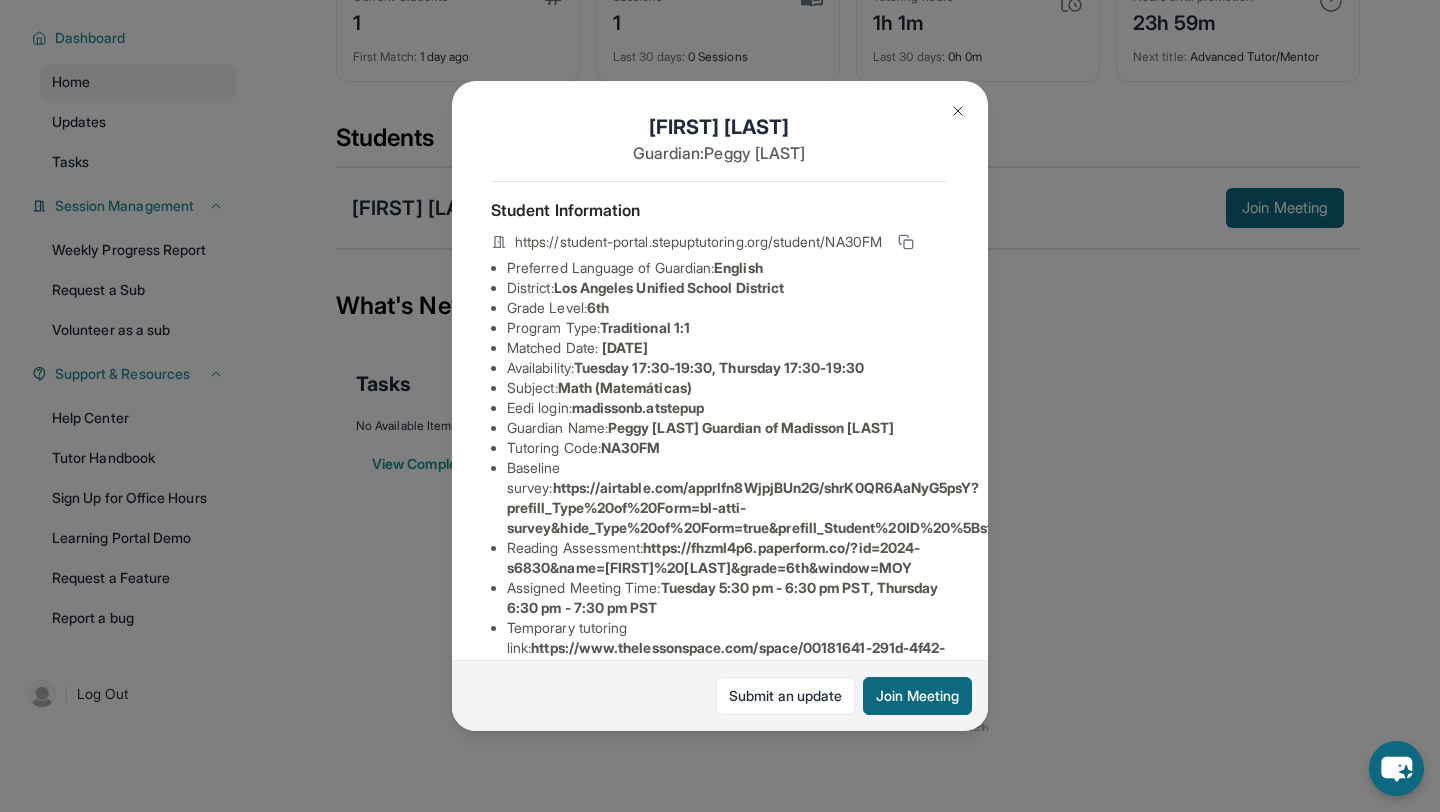 scroll, scrollTop: 9, scrollLeft: 1, axis: both 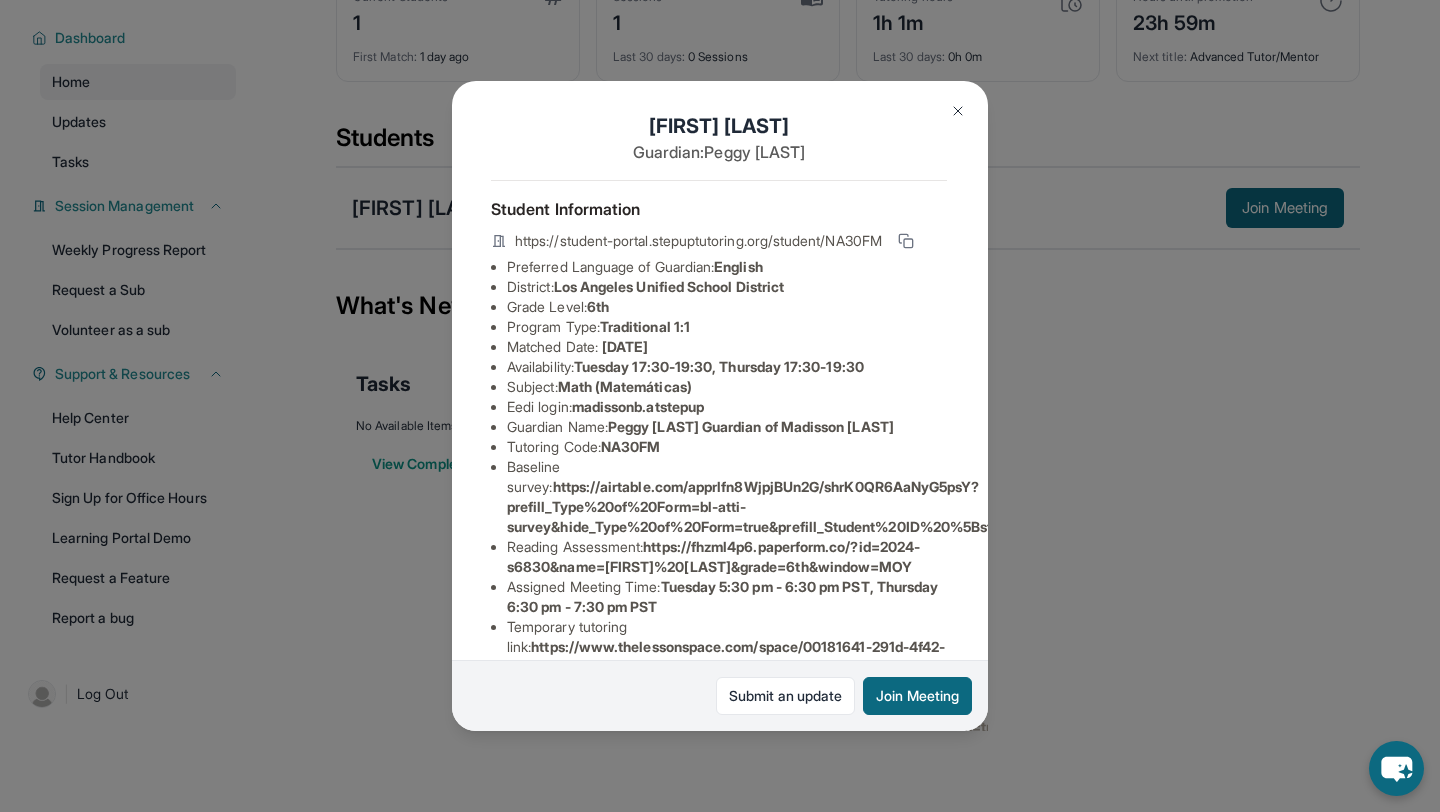 click at bounding box center (958, 111) 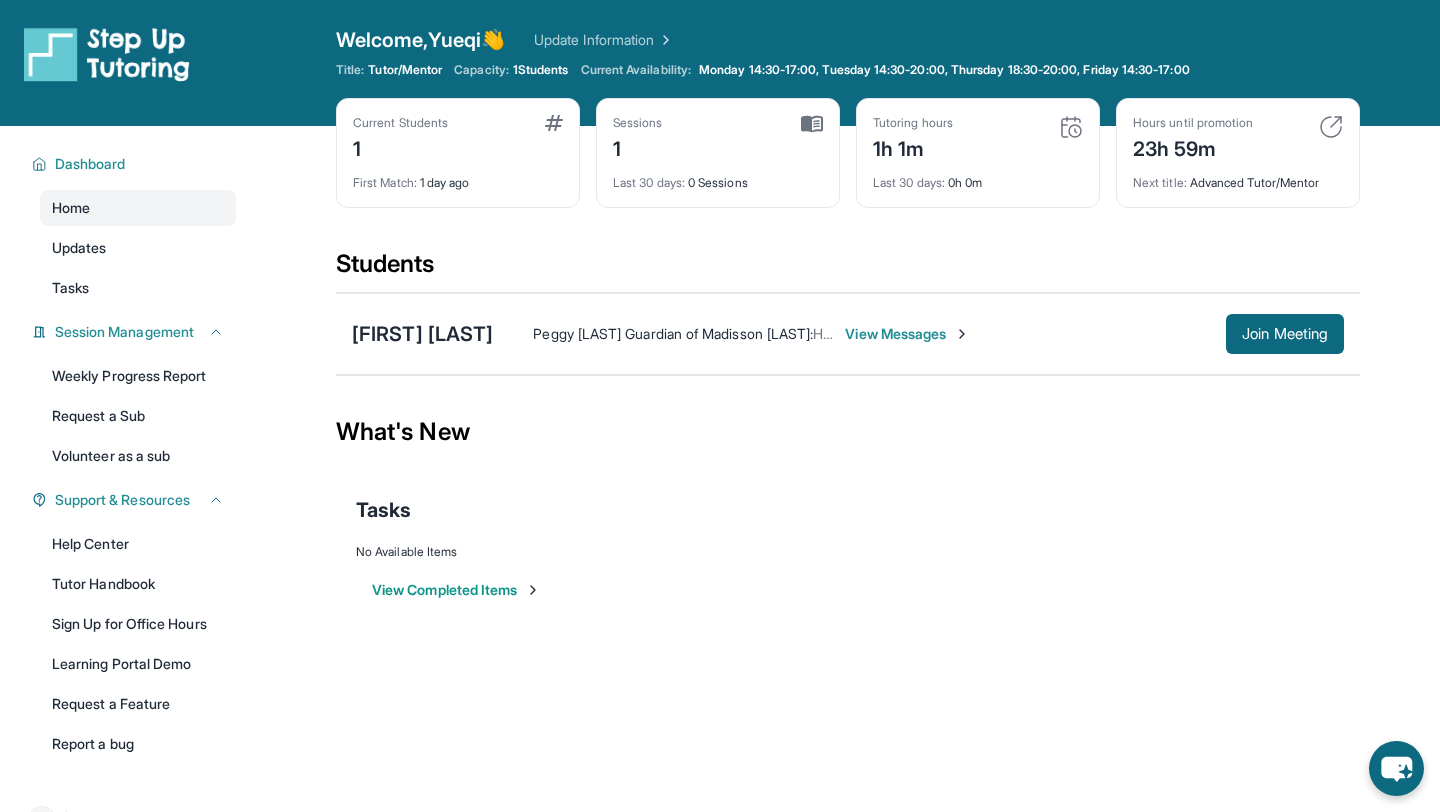 scroll, scrollTop: 0, scrollLeft: 0, axis: both 